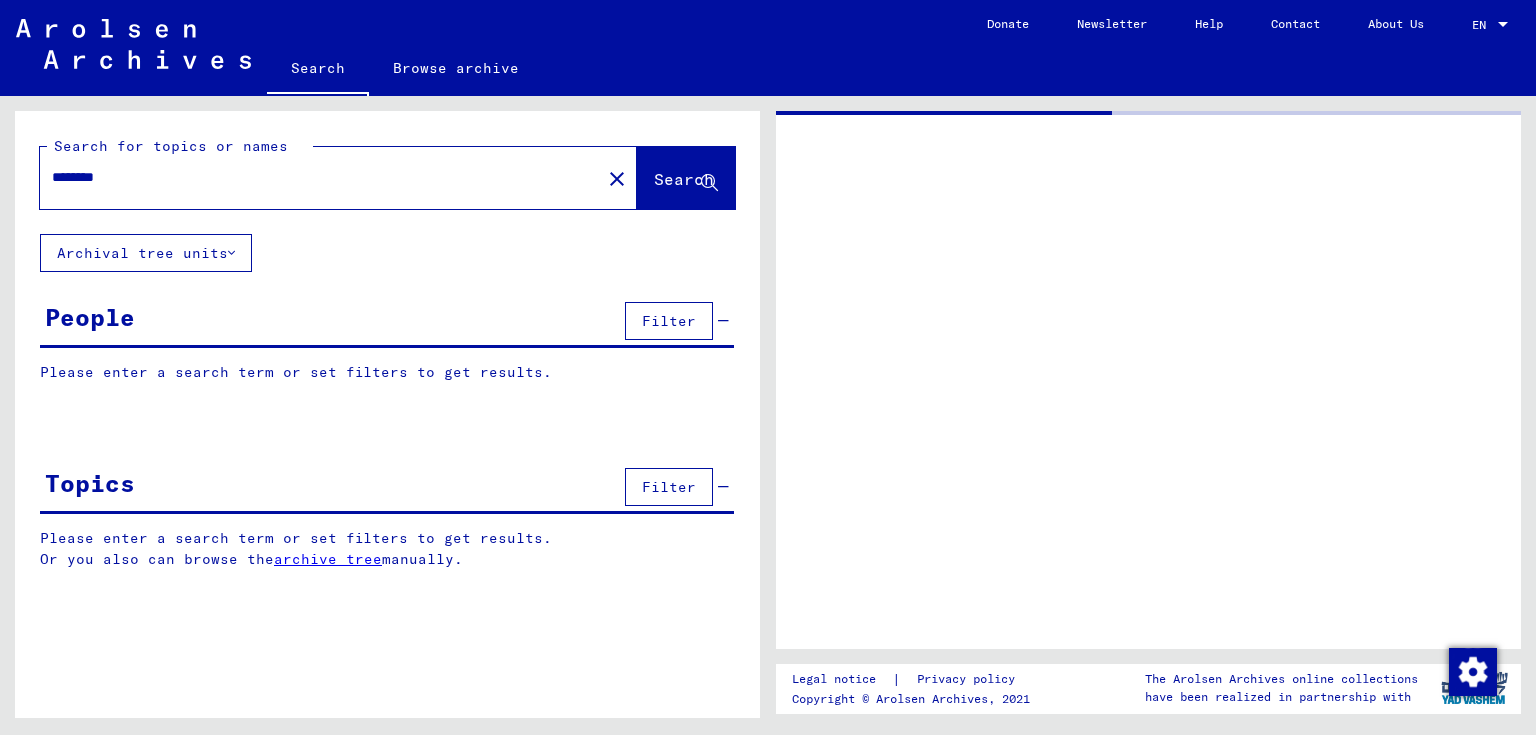 scroll, scrollTop: 0, scrollLeft: 0, axis: both 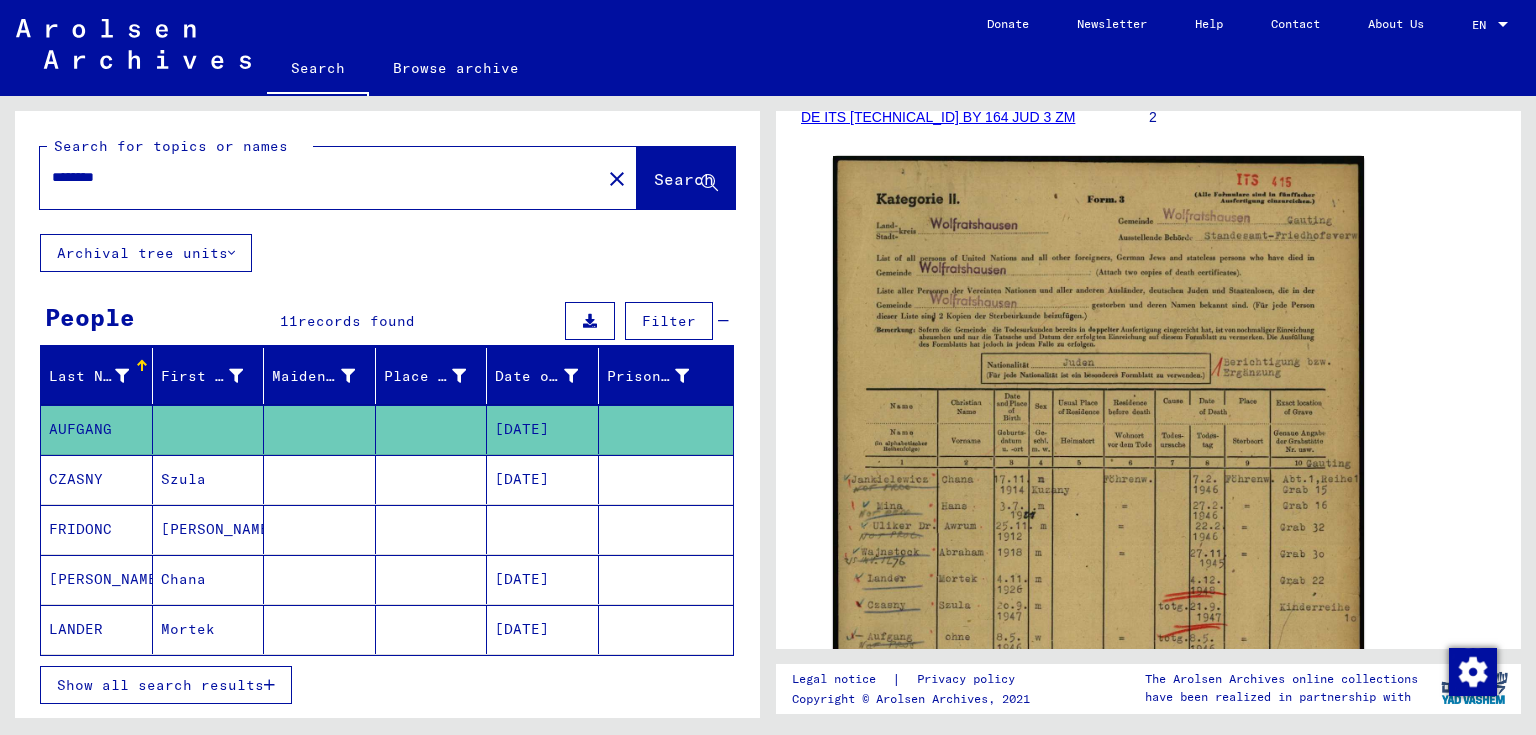 click on "********" at bounding box center [320, 177] 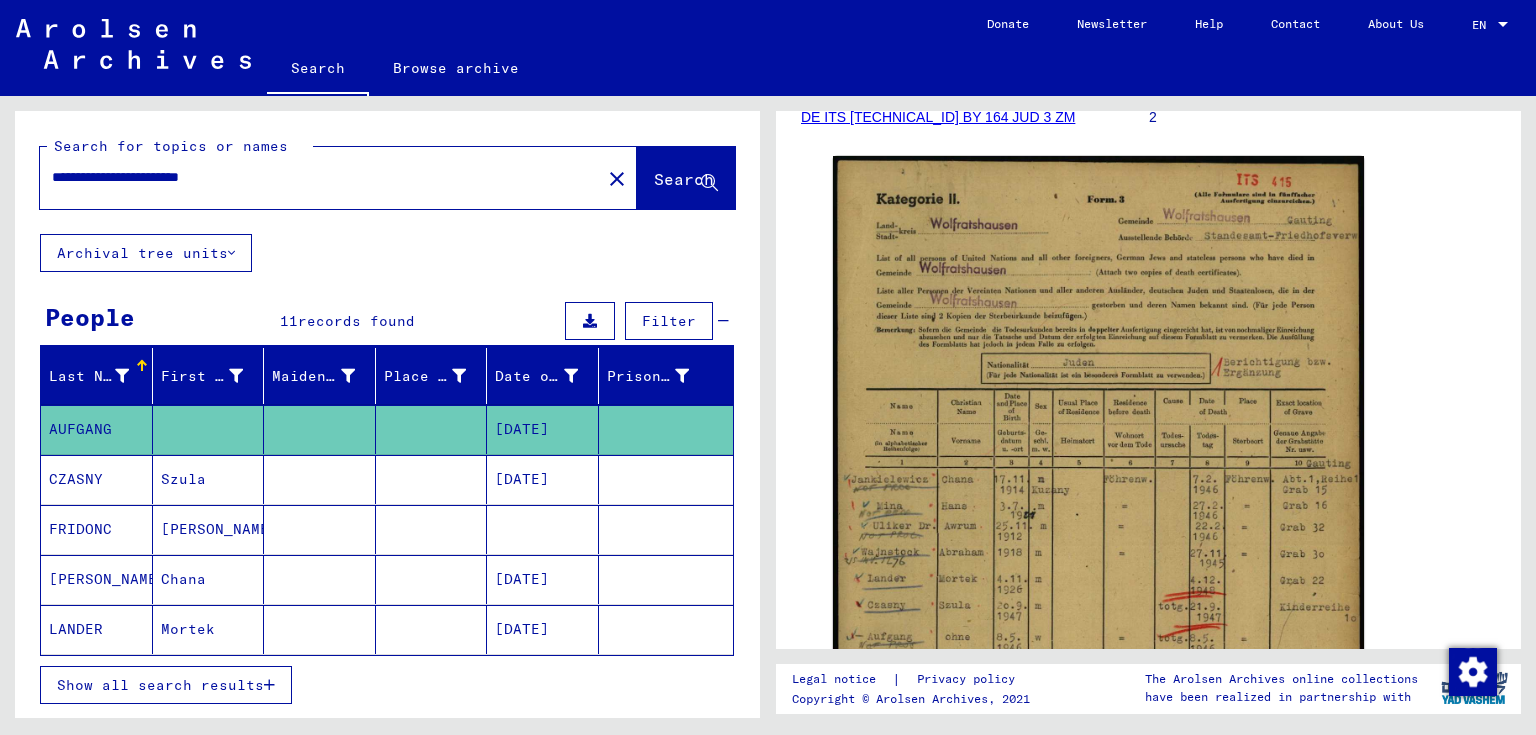 scroll, scrollTop: 0, scrollLeft: 0, axis: both 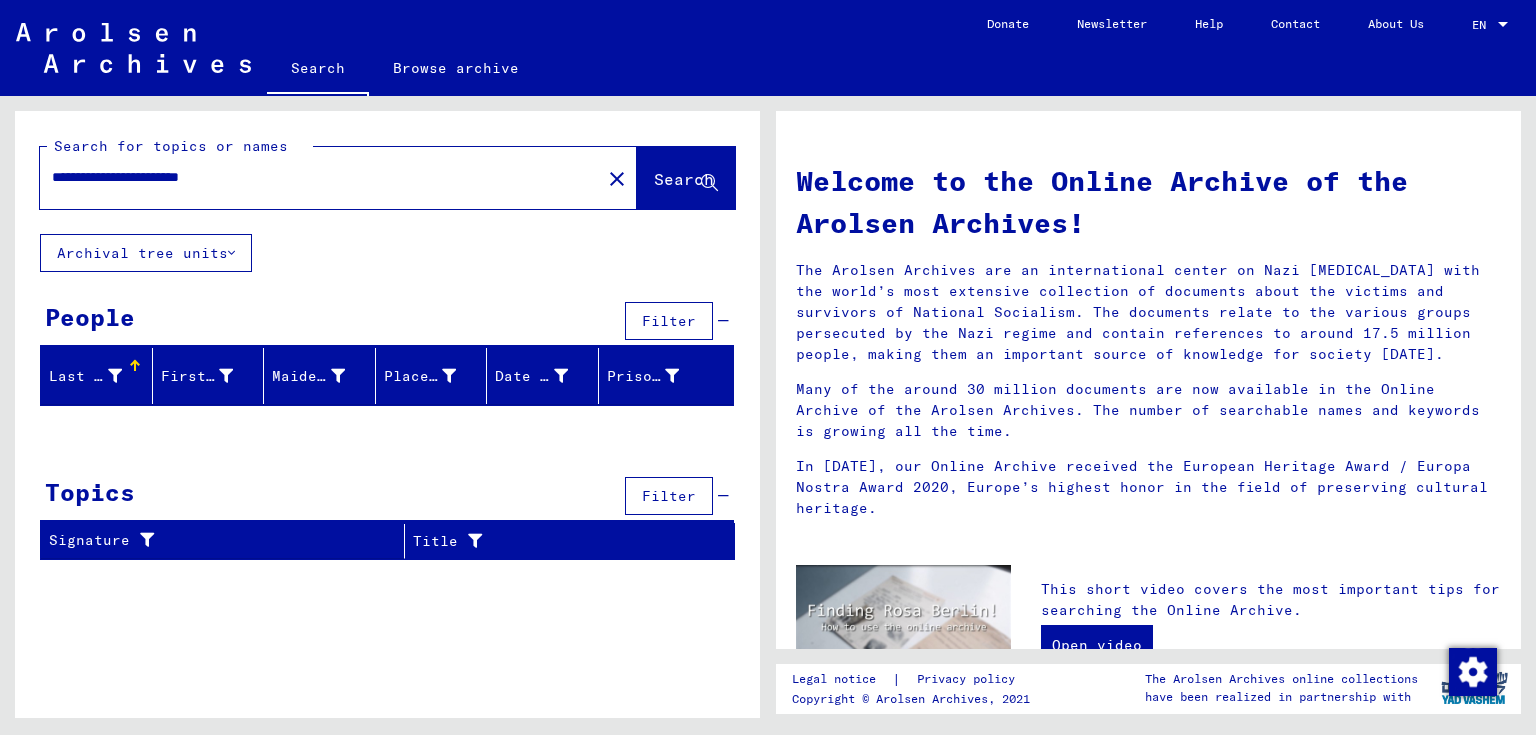 click on "**********" at bounding box center [314, 177] 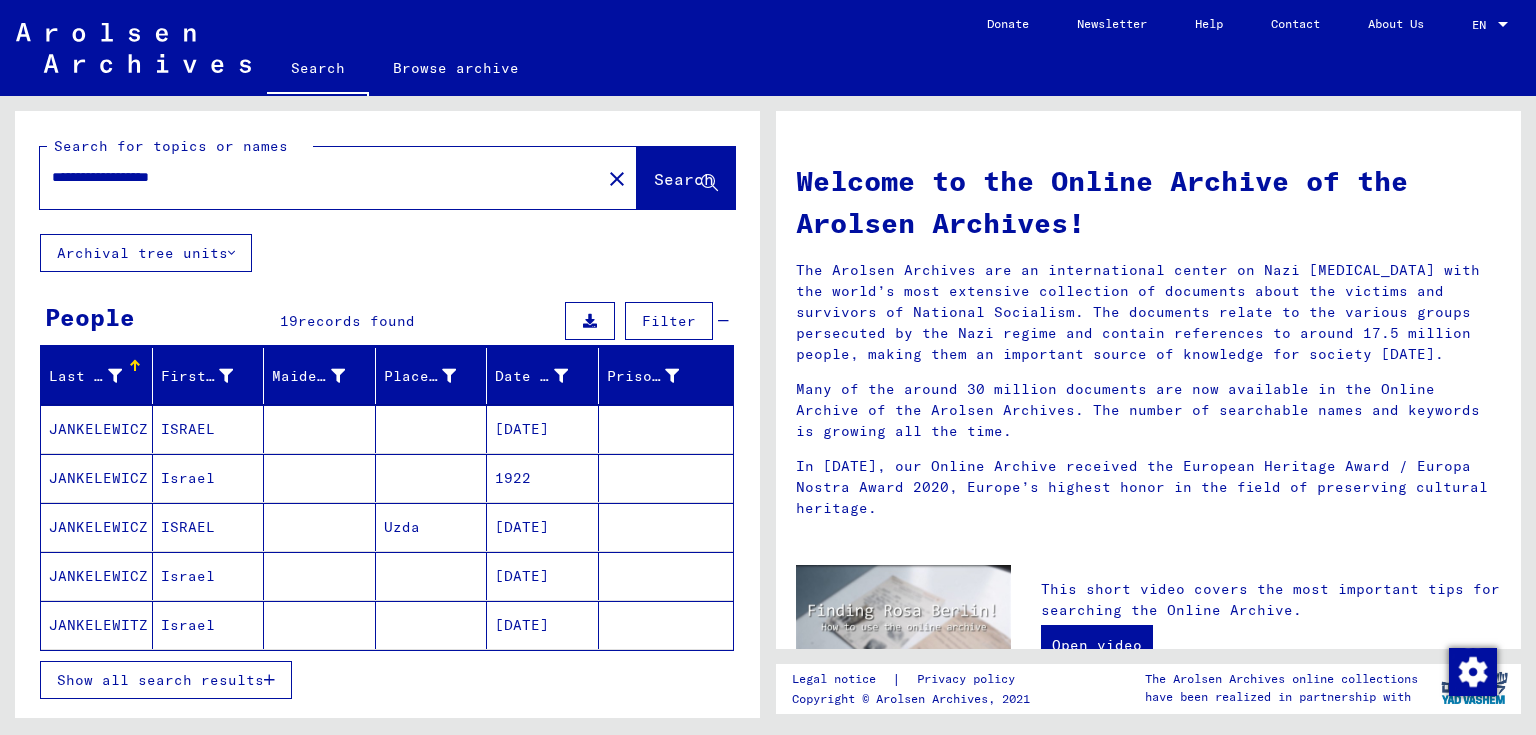 click on "Show all search results" at bounding box center [166, 680] 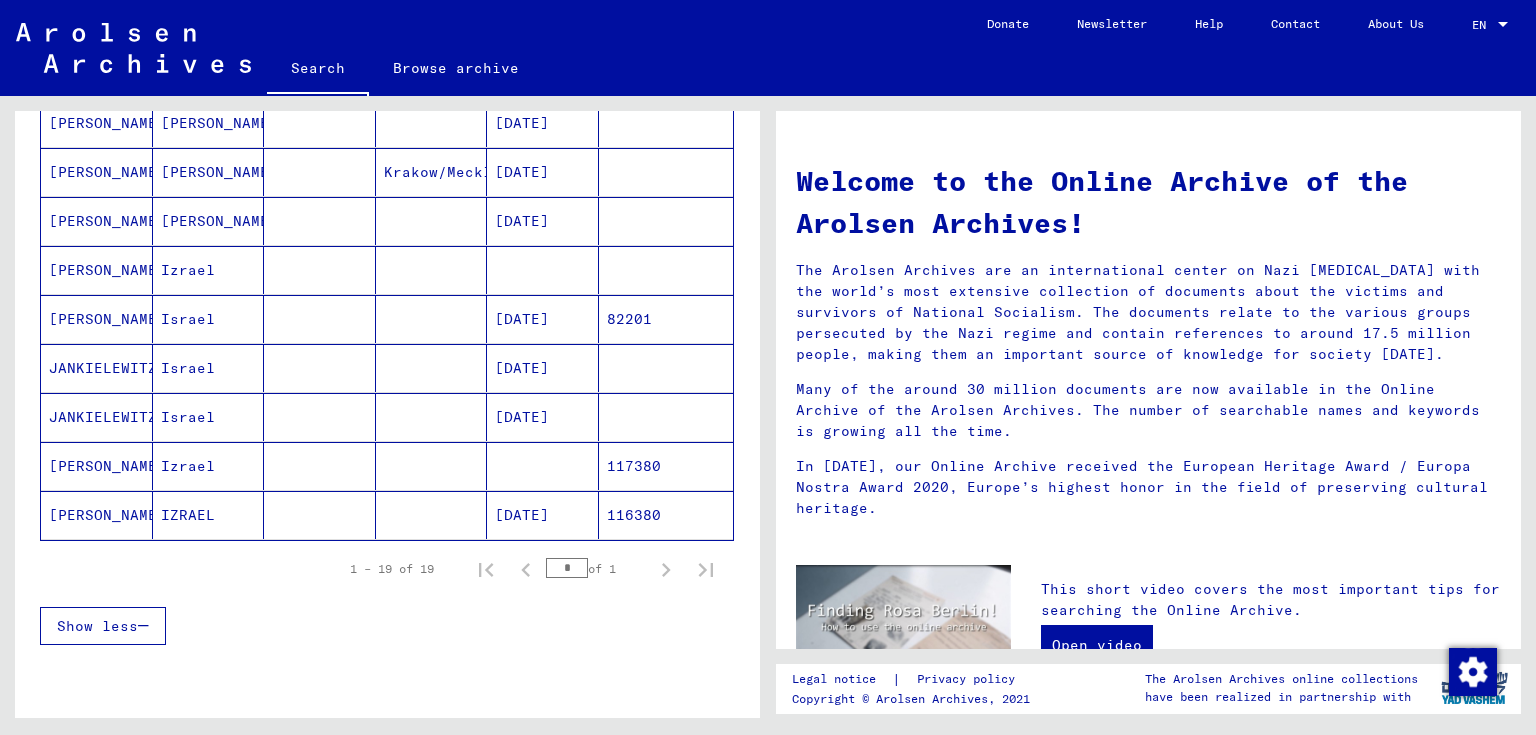 scroll, scrollTop: 800, scrollLeft: 0, axis: vertical 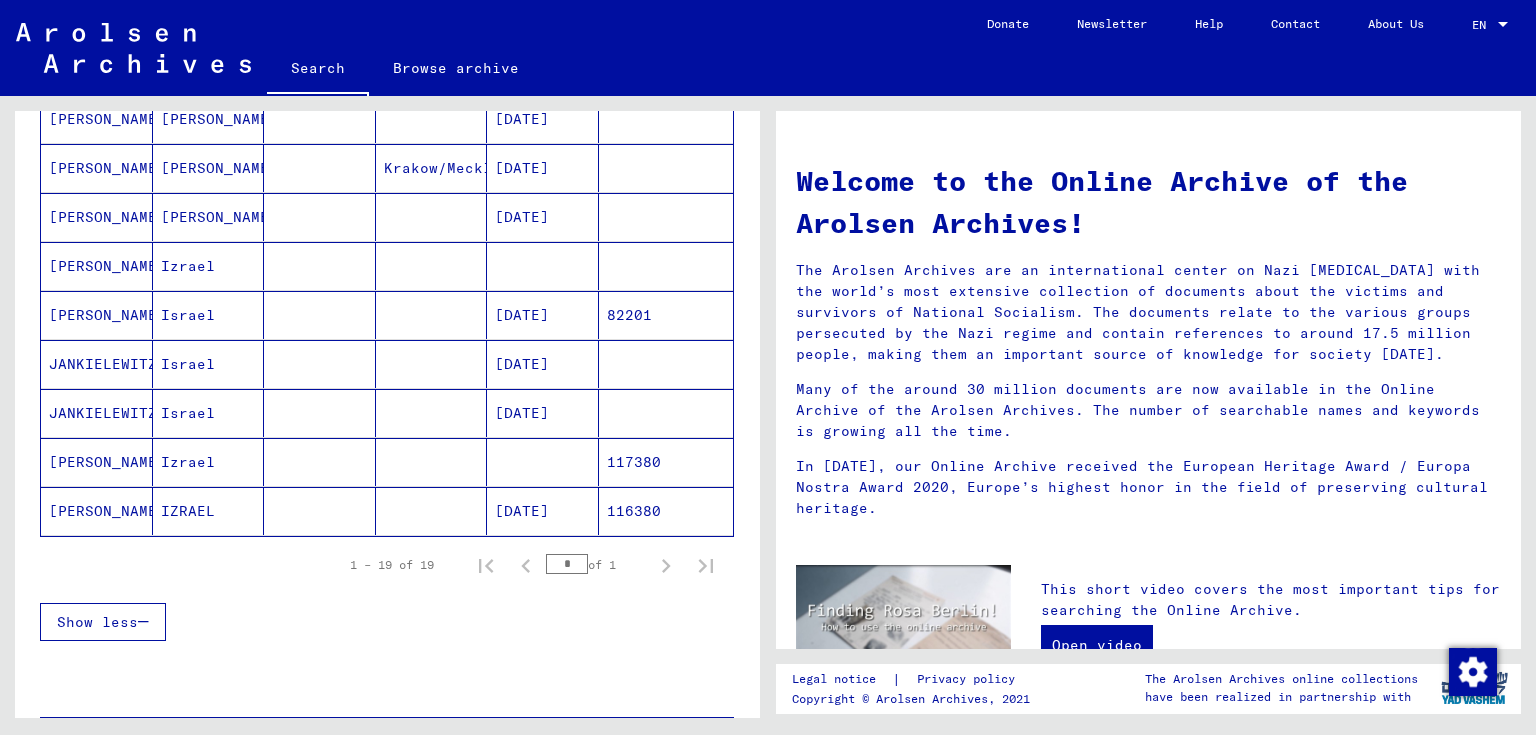 click on "[PERSON_NAME]" 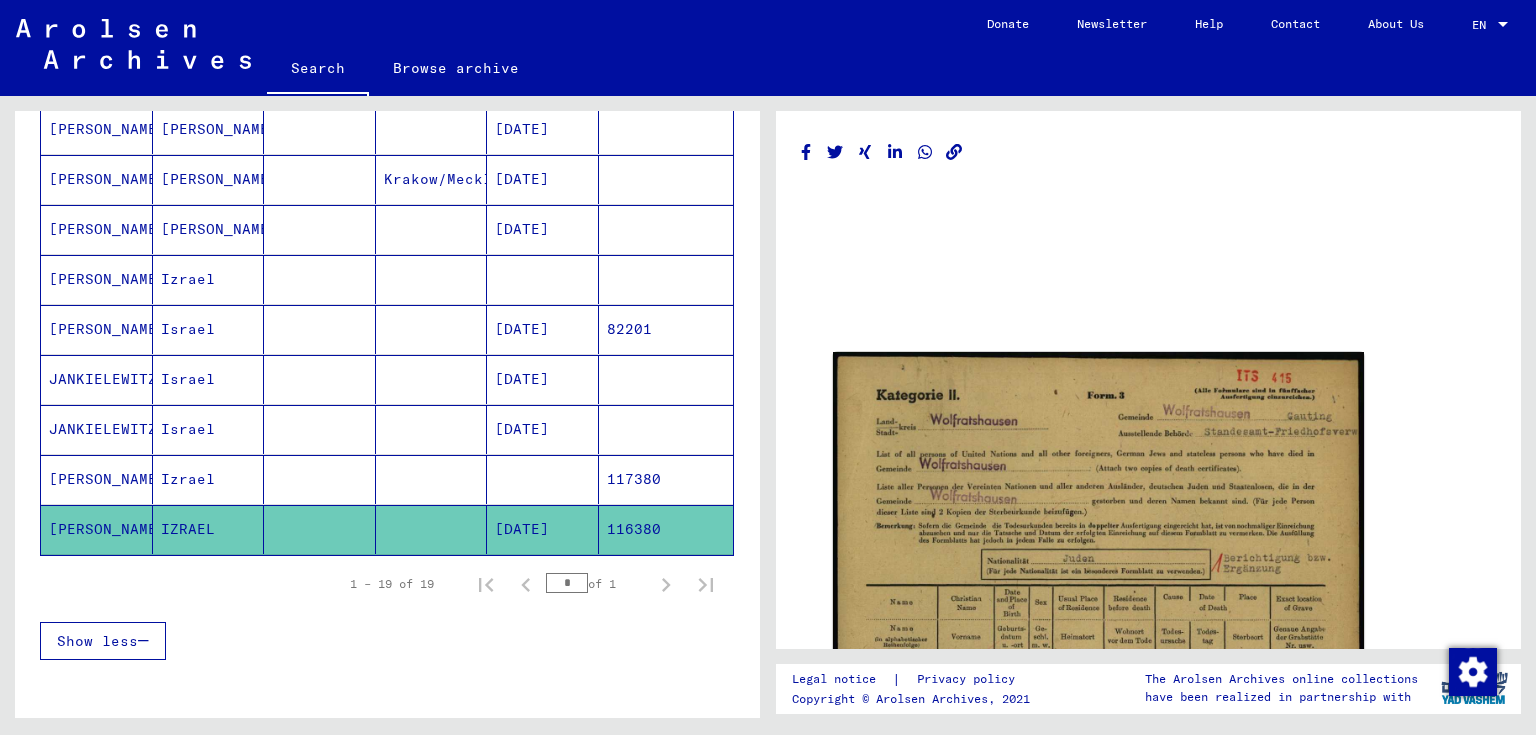 scroll, scrollTop: 808, scrollLeft: 0, axis: vertical 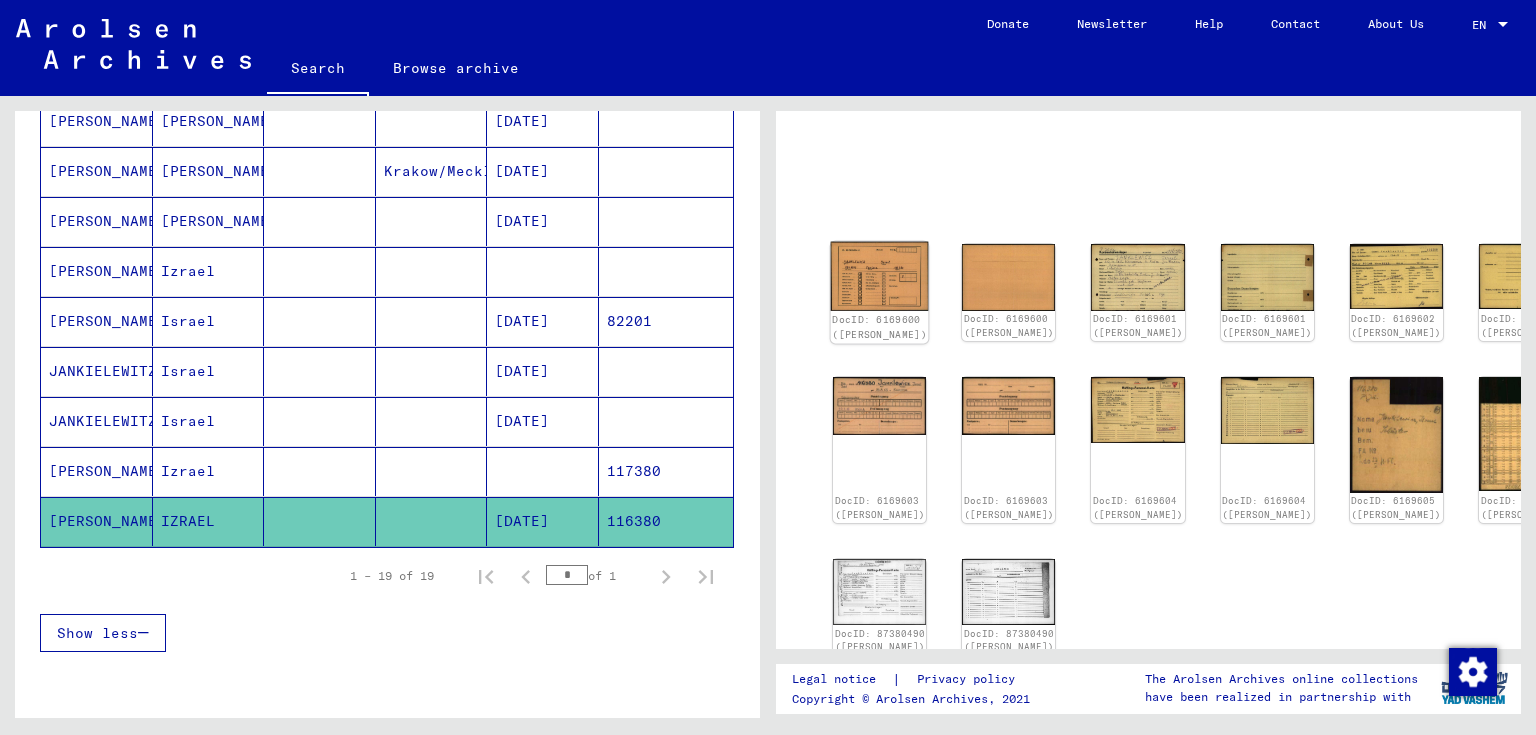 click 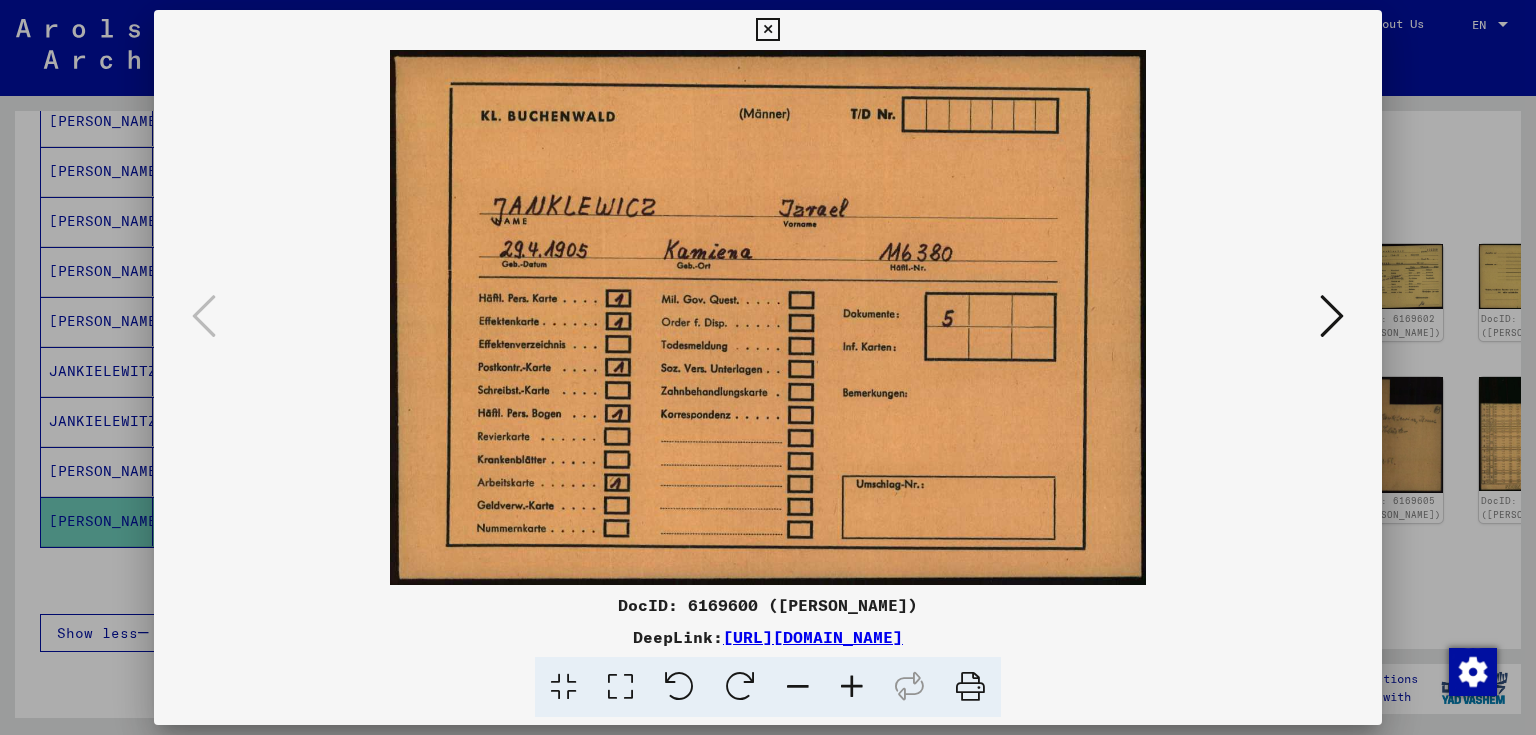 click at bounding box center (1332, 316) 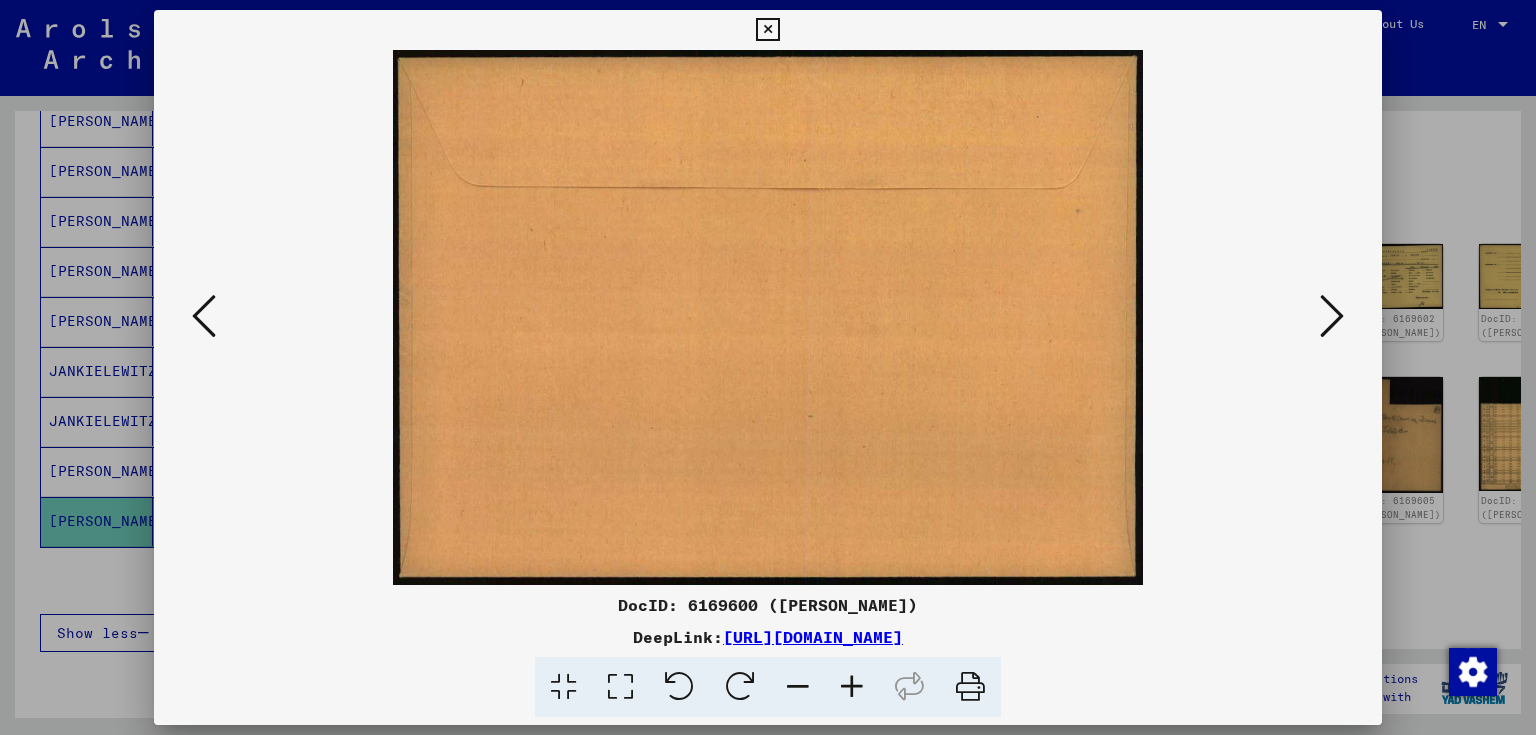 click at bounding box center [1332, 316] 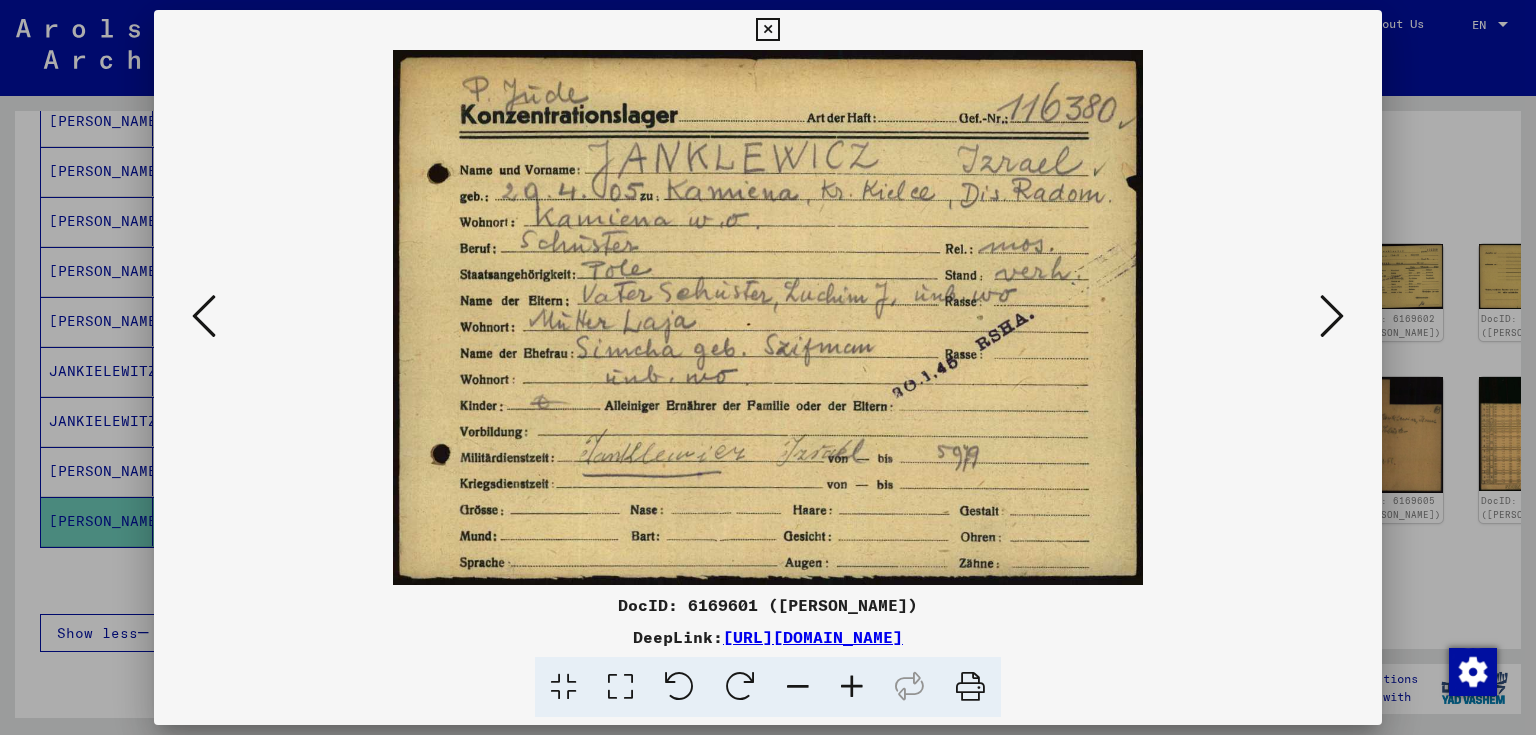 click at bounding box center (1332, 316) 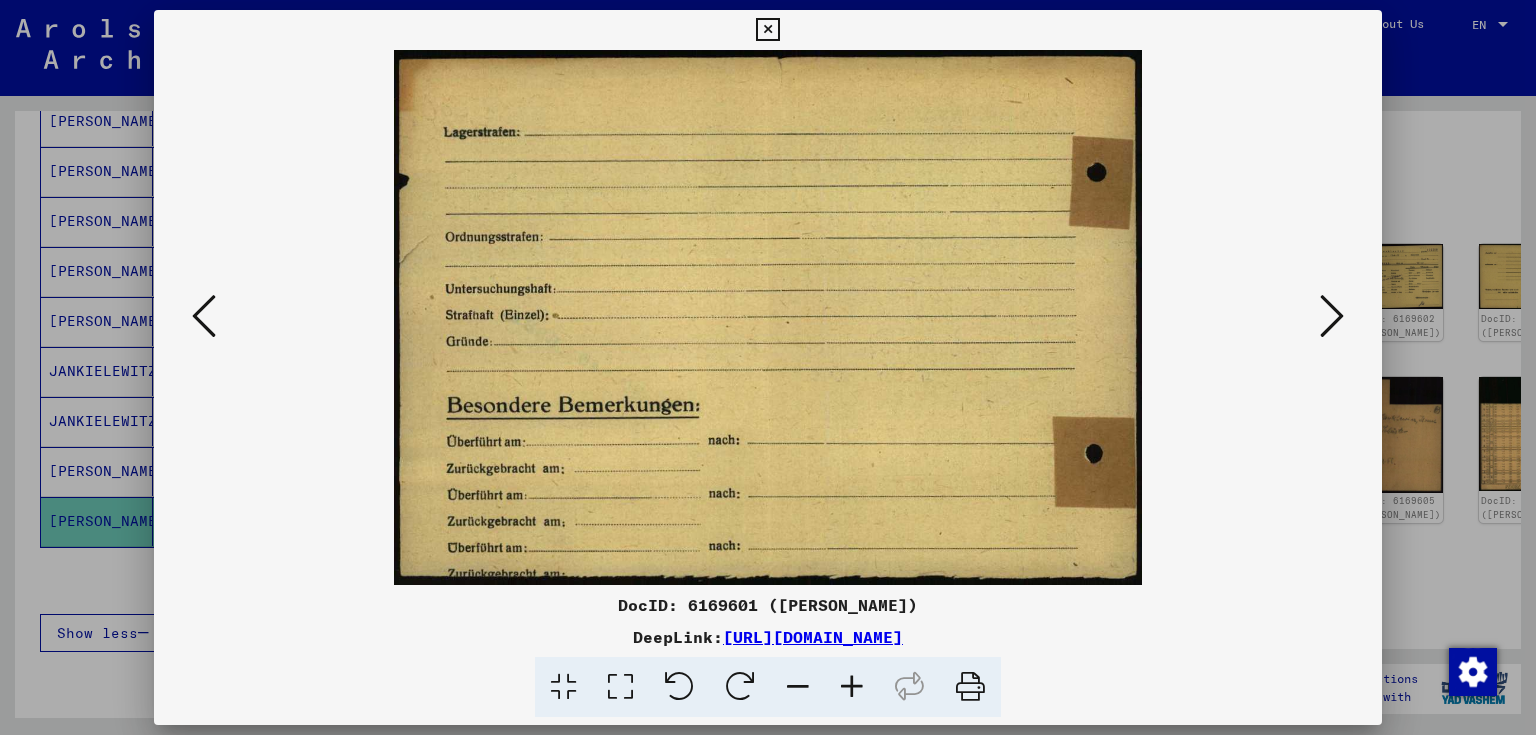 click at bounding box center [1332, 316] 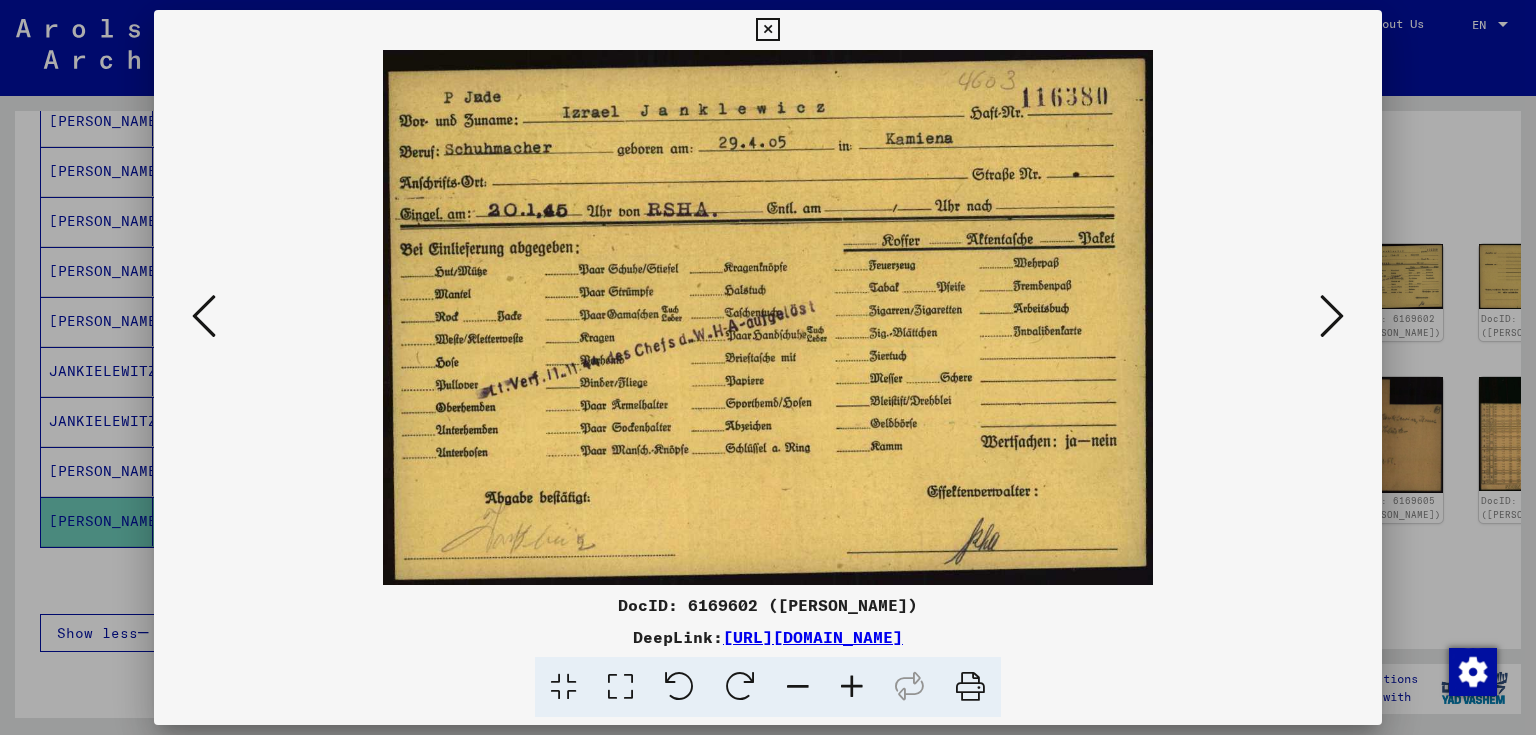 click at bounding box center (1332, 316) 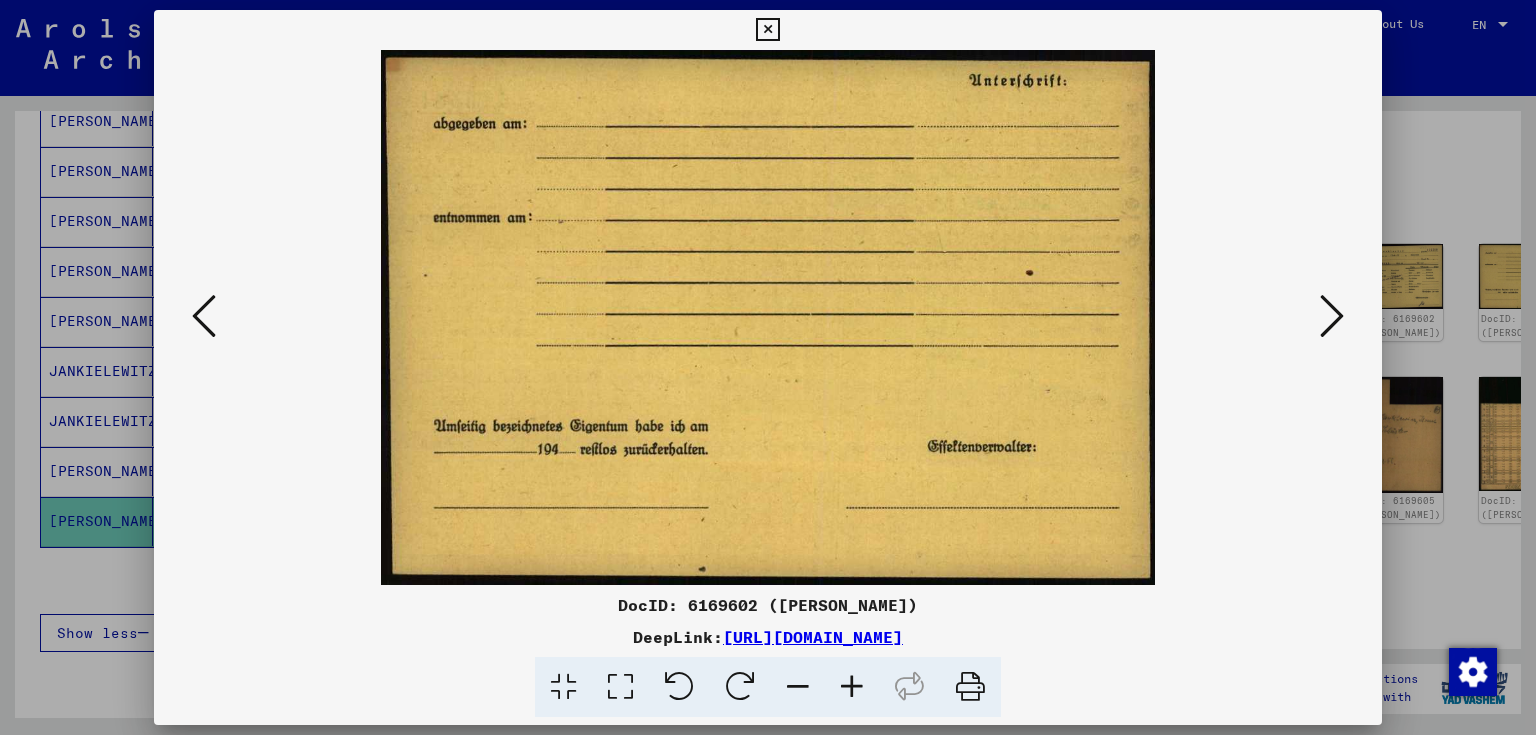 click at bounding box center [768, 367] 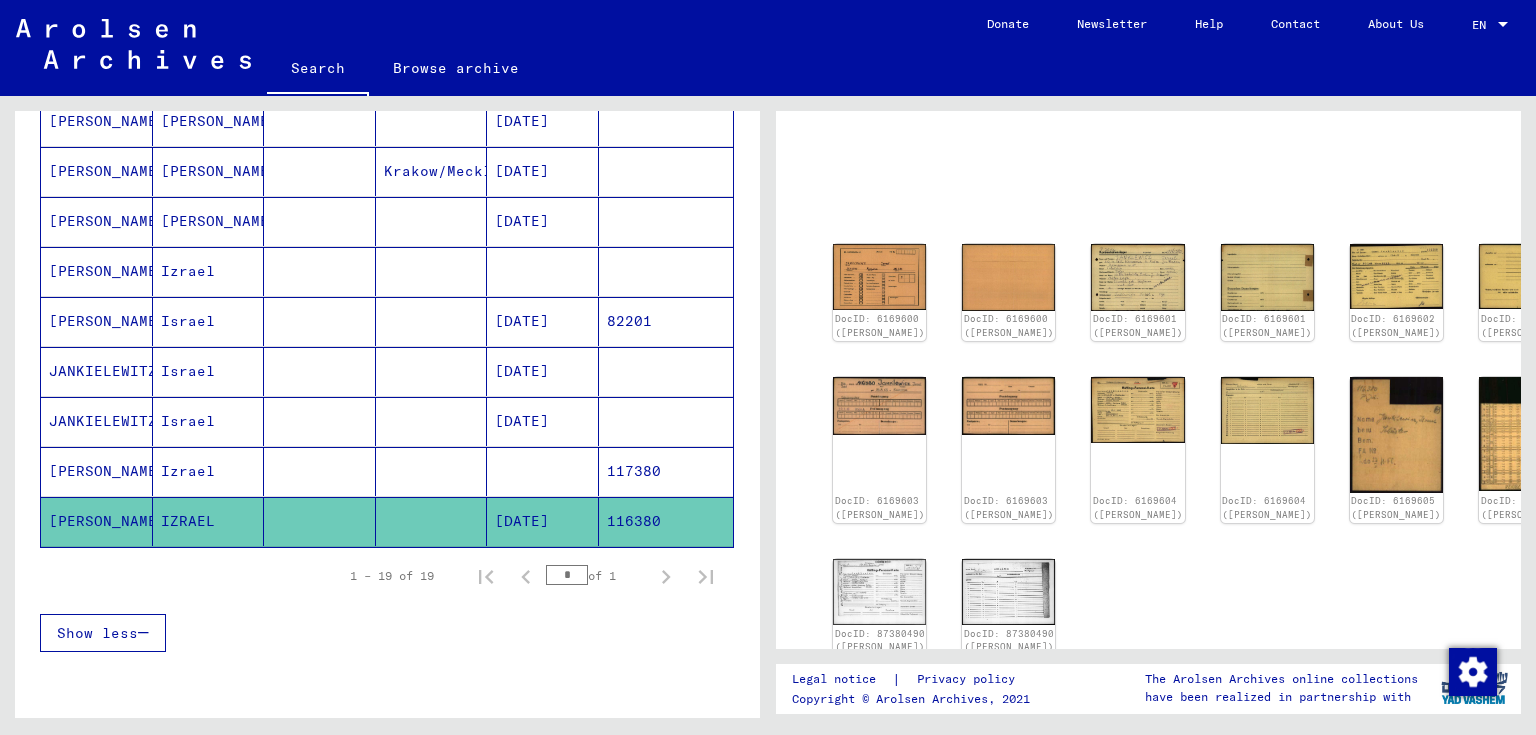click on "[PERSON_NAME]" at bounding box center (97, 521) 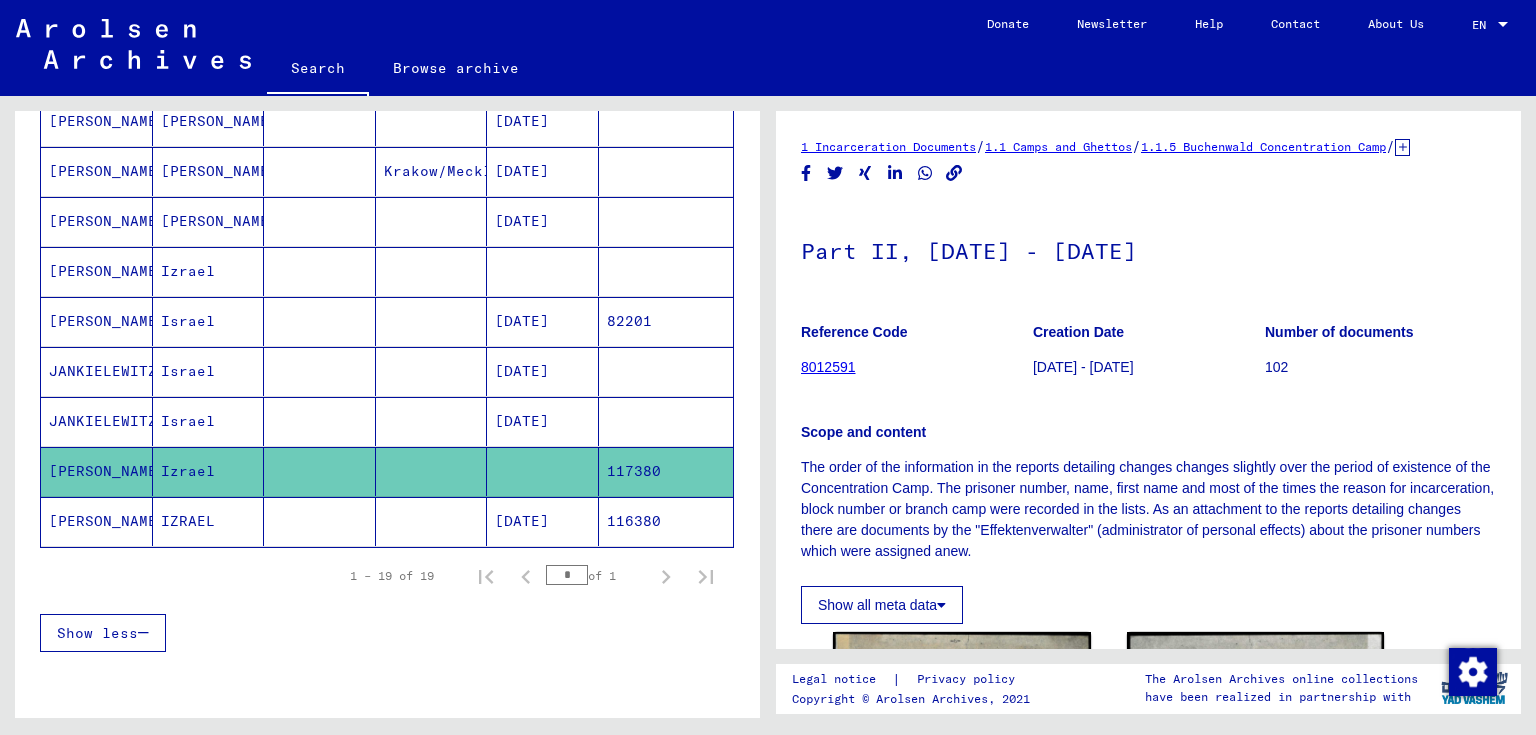 scroll, scrollTop: 0, scrollLeft: 0, axis: both 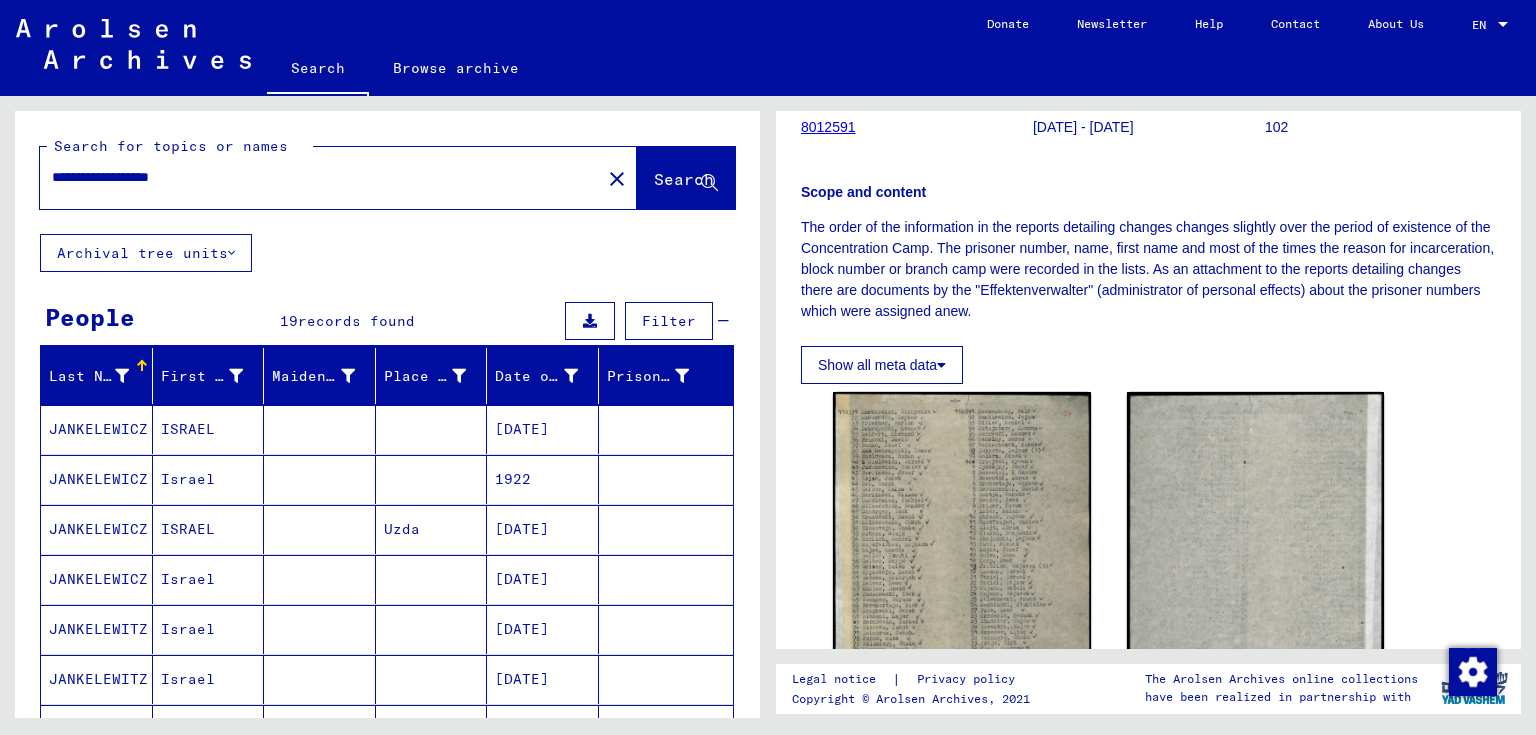 click on "**********" at bounding box center [320, 177] 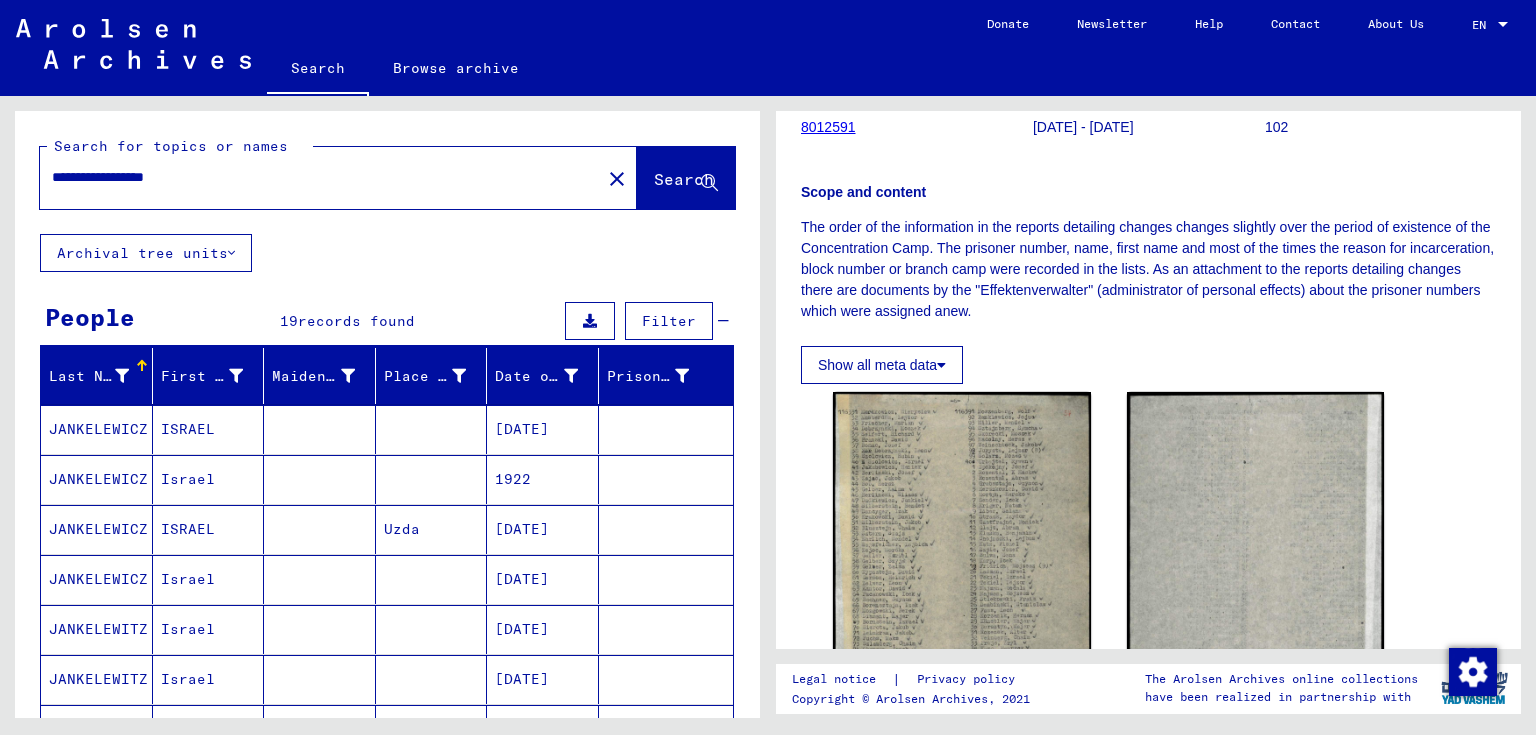 scroll, scrollTop: 0, scrollLeft: 0, axis: both 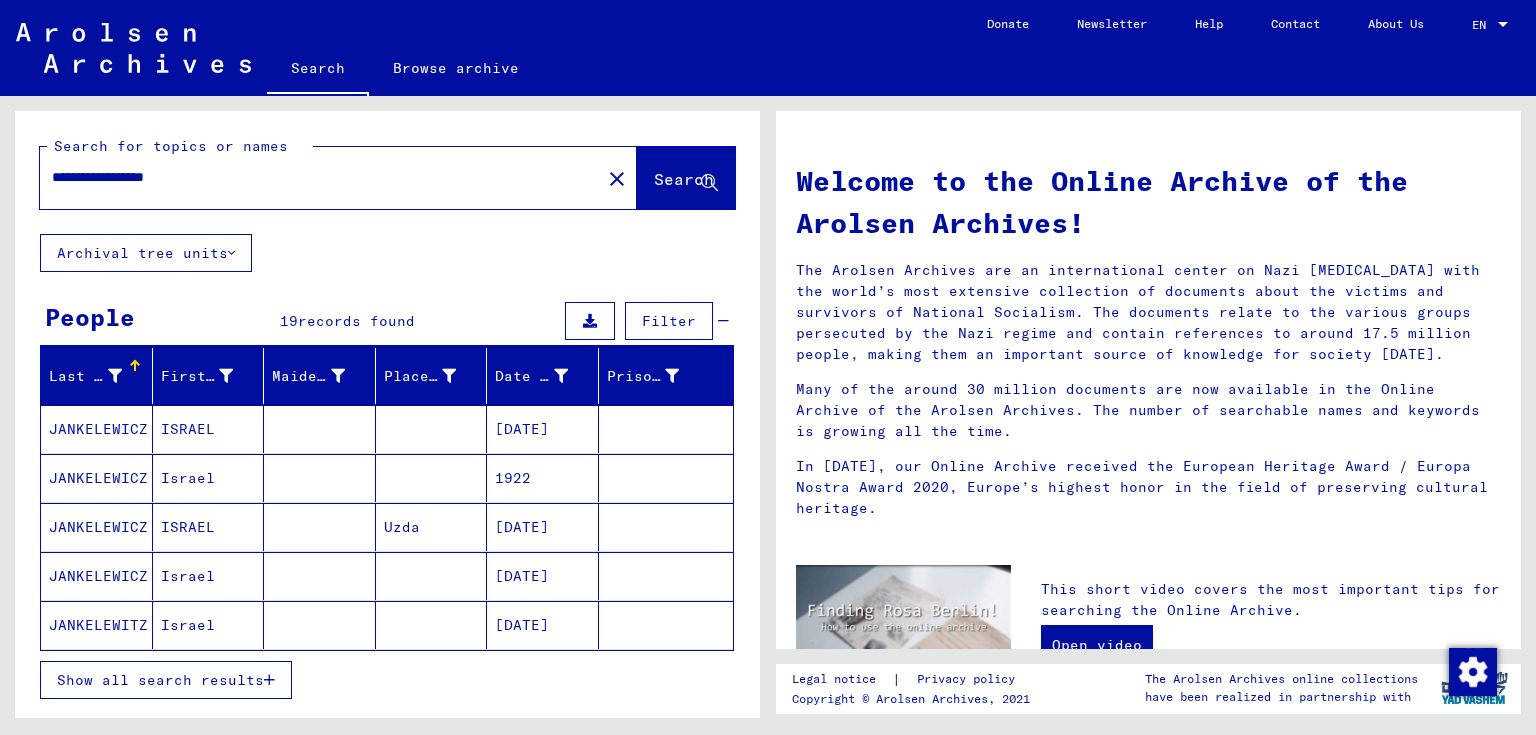 click on "**********" at bounding box center [314, 177] 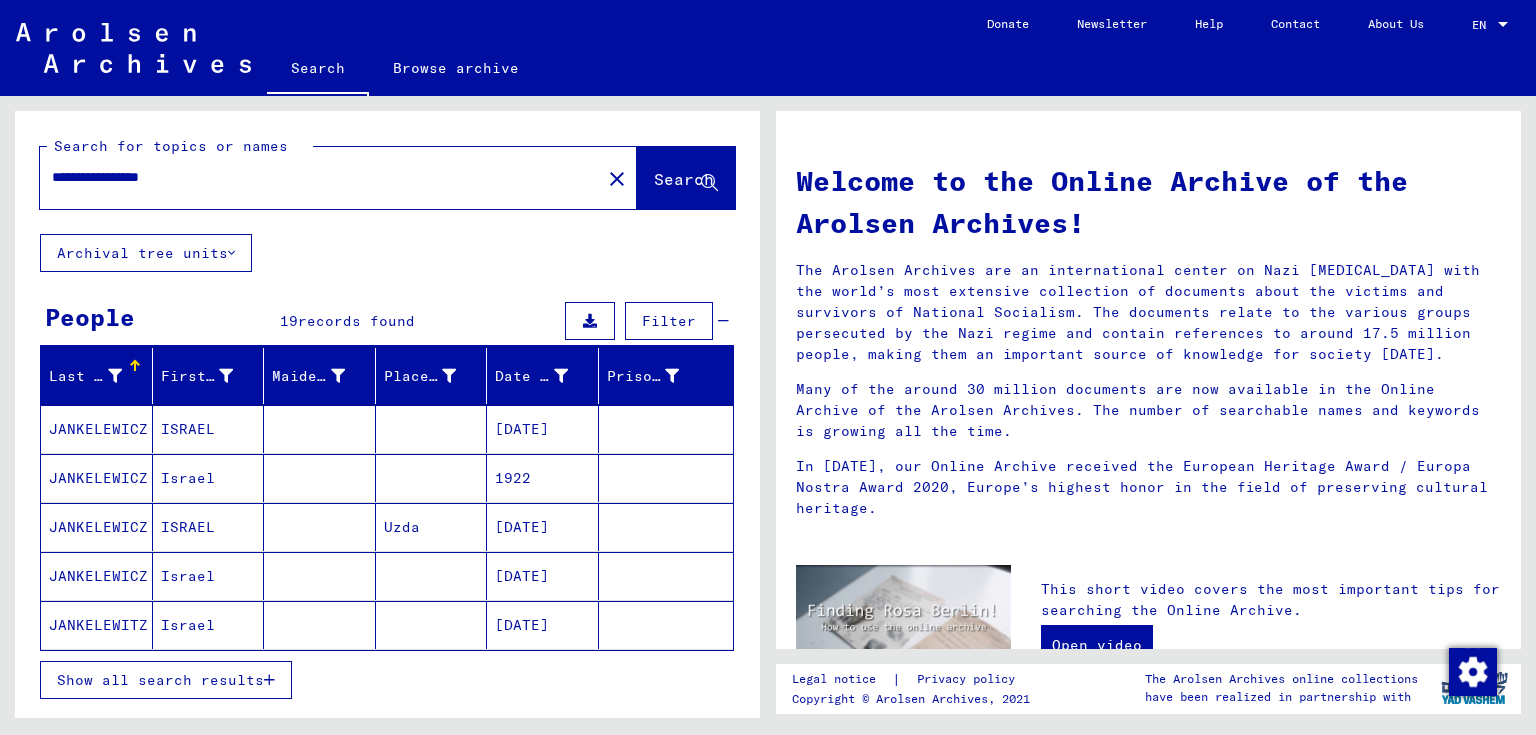 click on "**********" at bounding box center [314, 177] 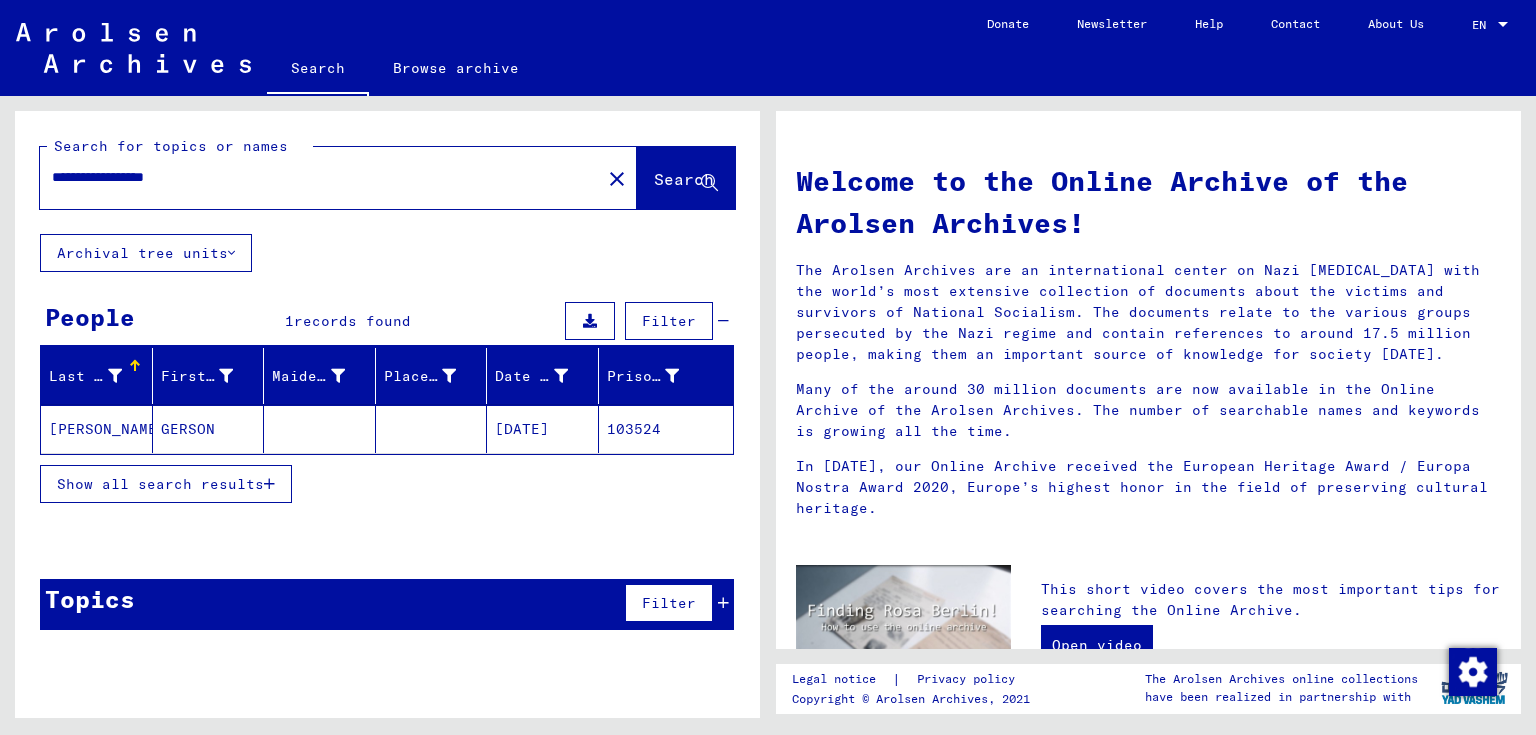 click on "[PERSON_NAME]" 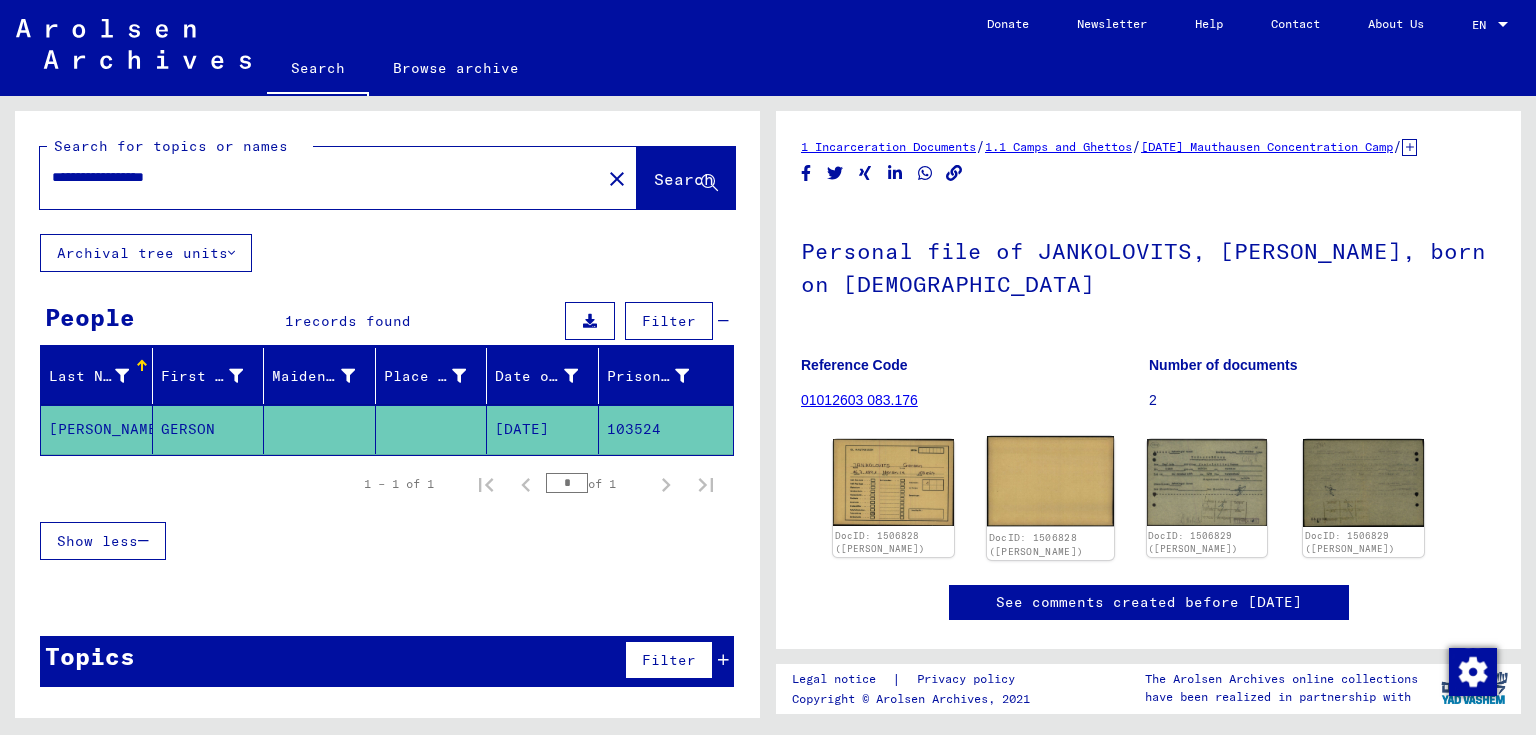 scroll, scrollTop: 0, scrollLeft: 0, axis: both 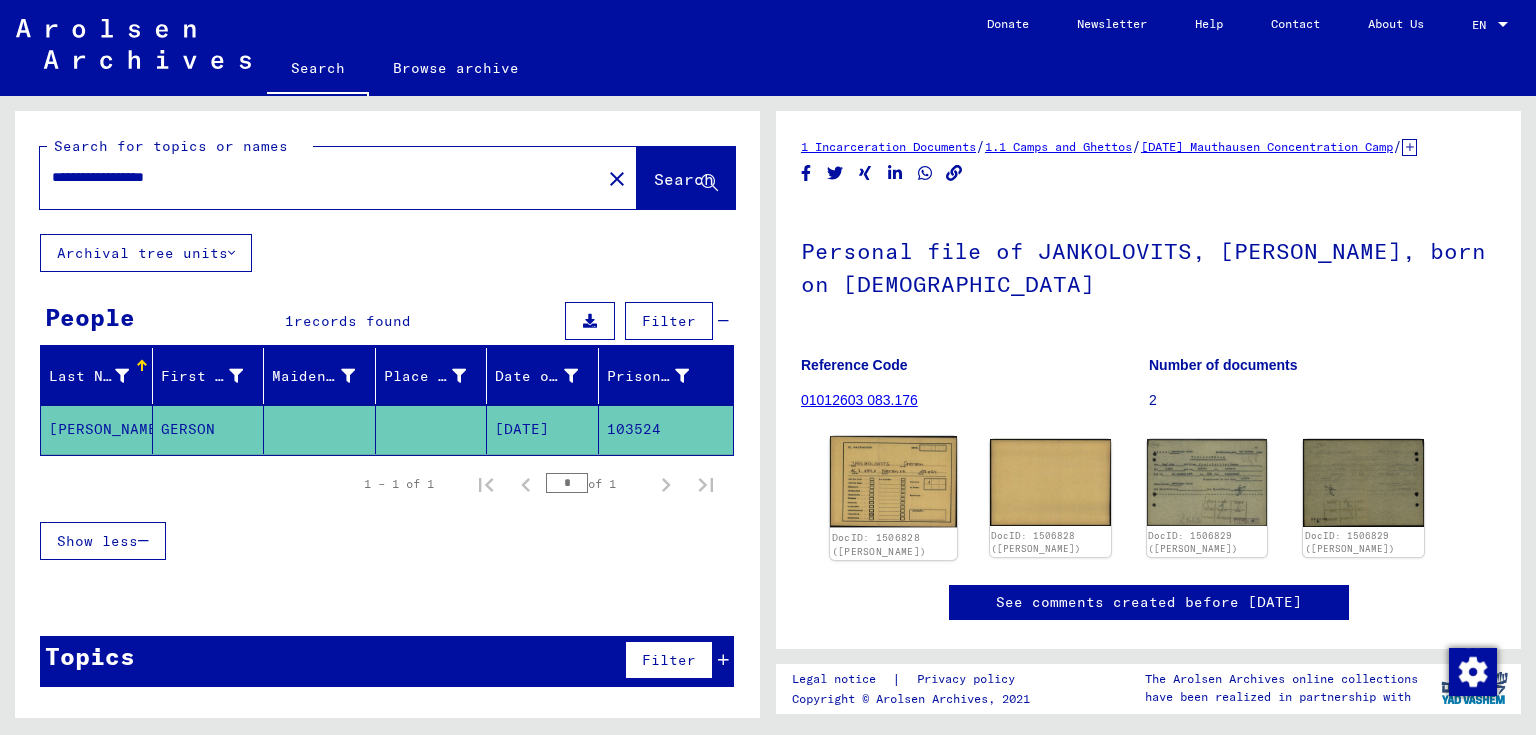 click 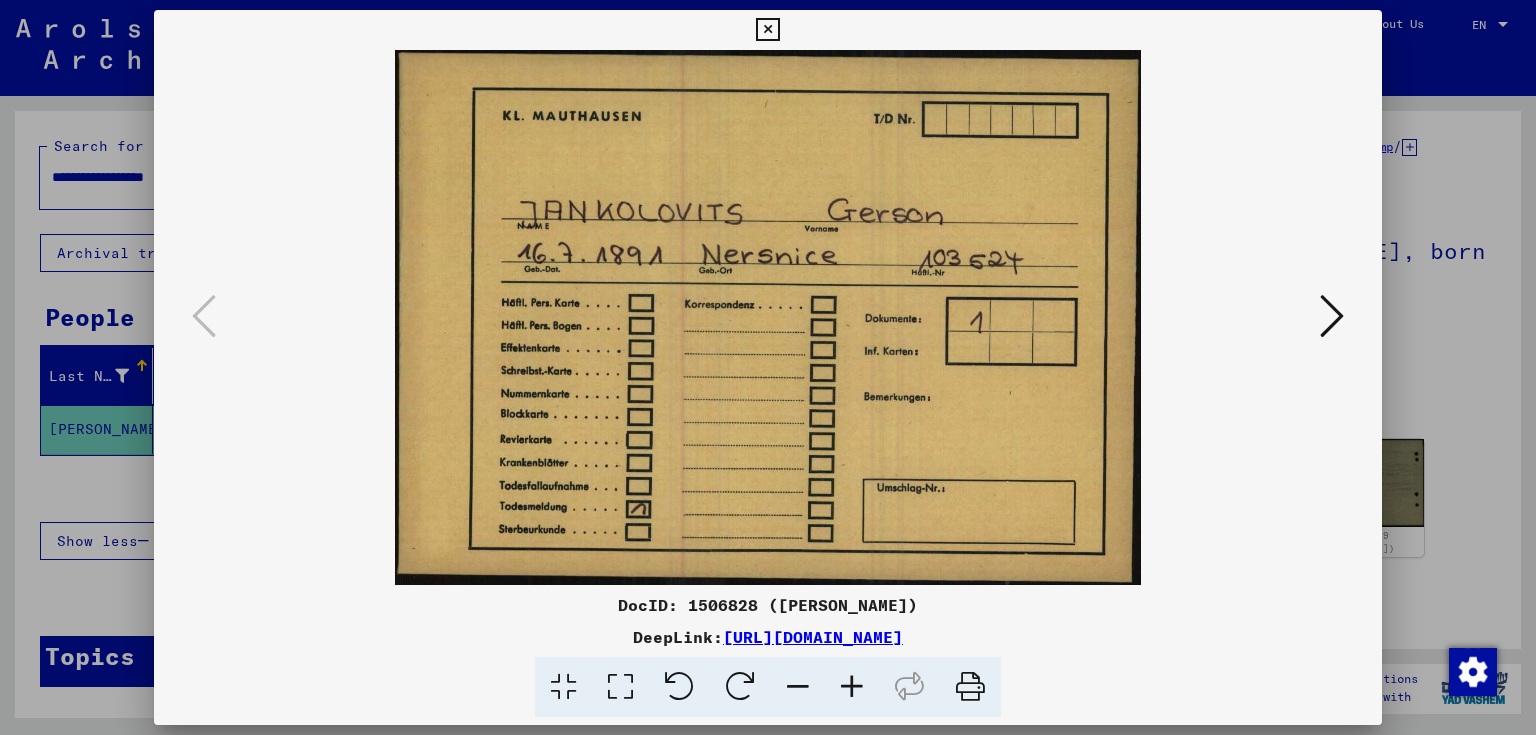 click at bounding box center (1332, 316) 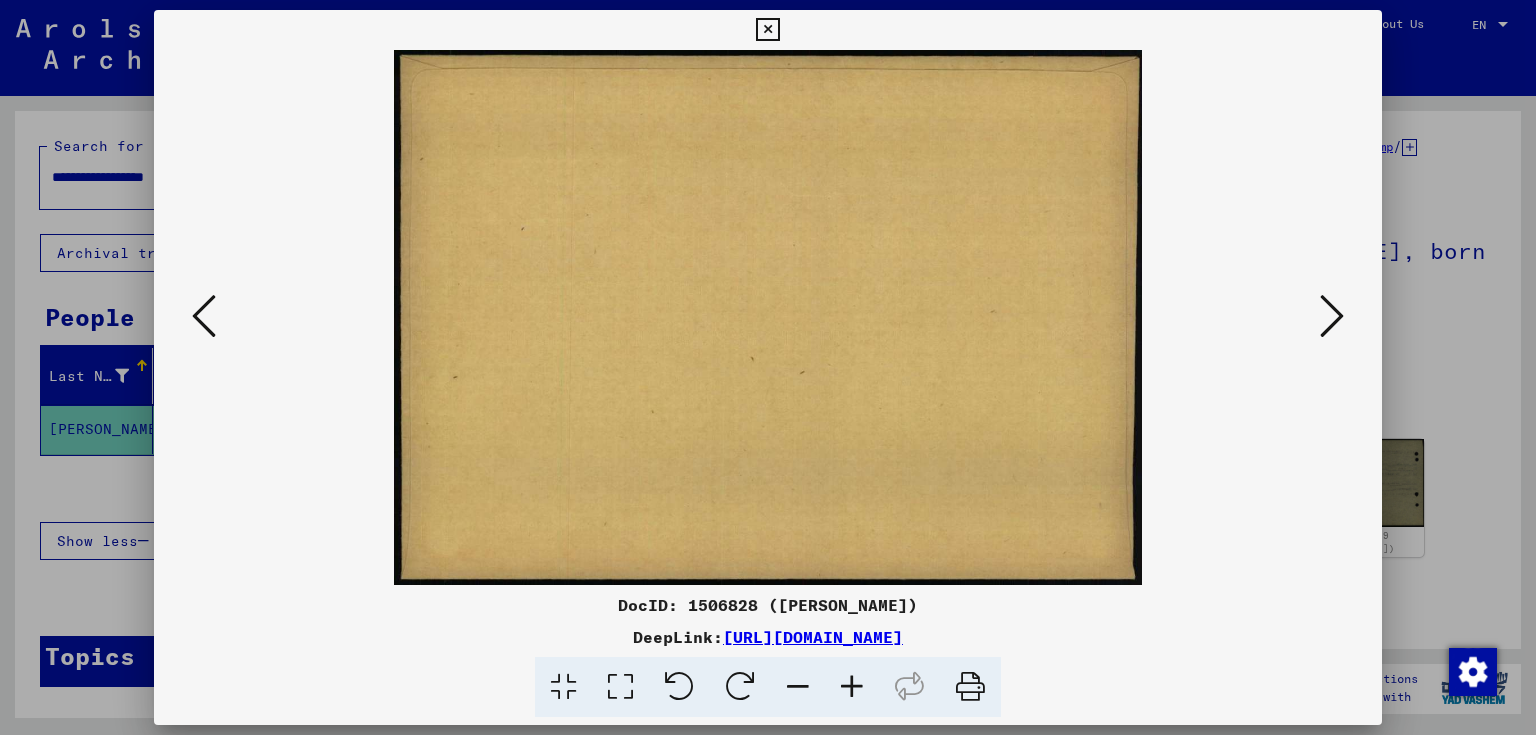 click at bounding box center (1332, 316) 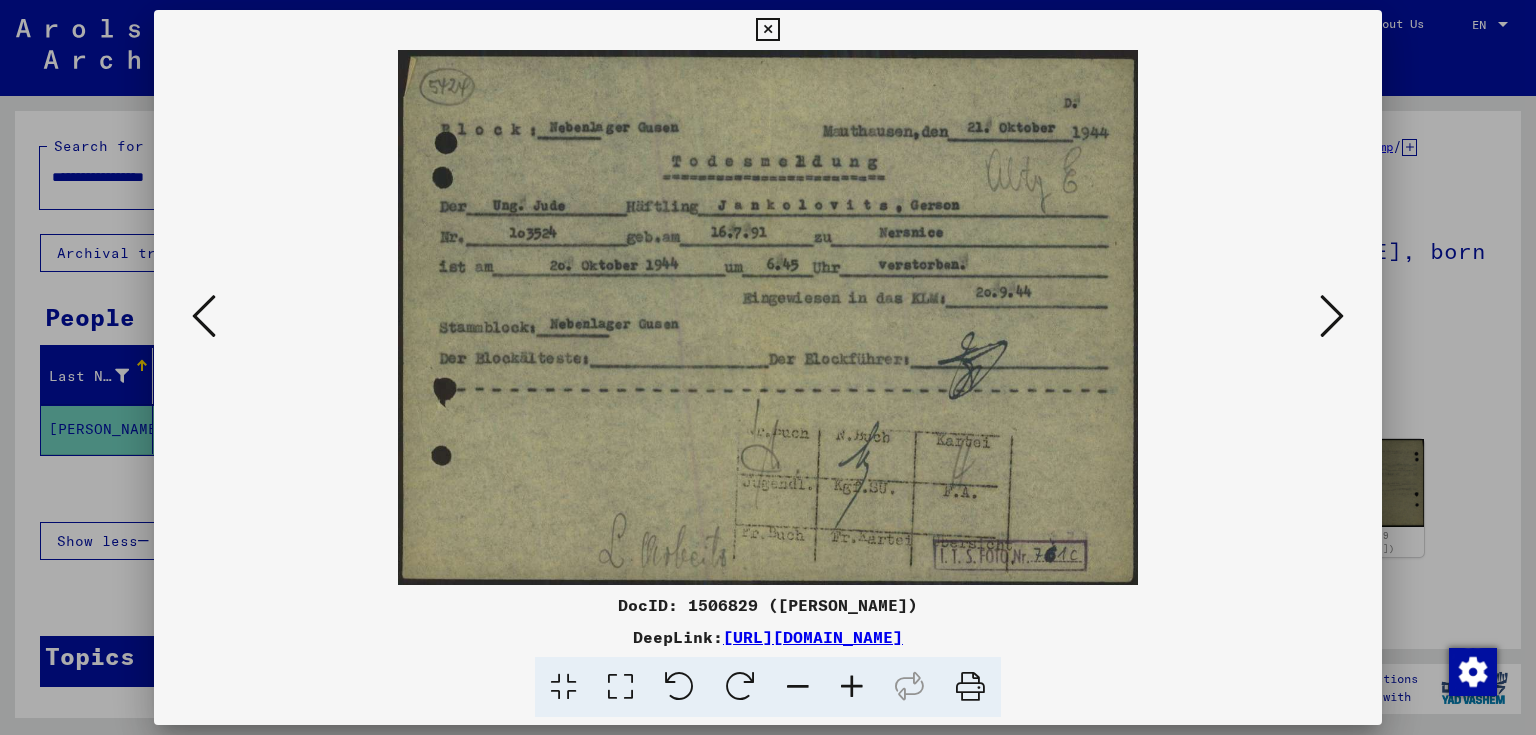 click at bounding box center (1332, 316) 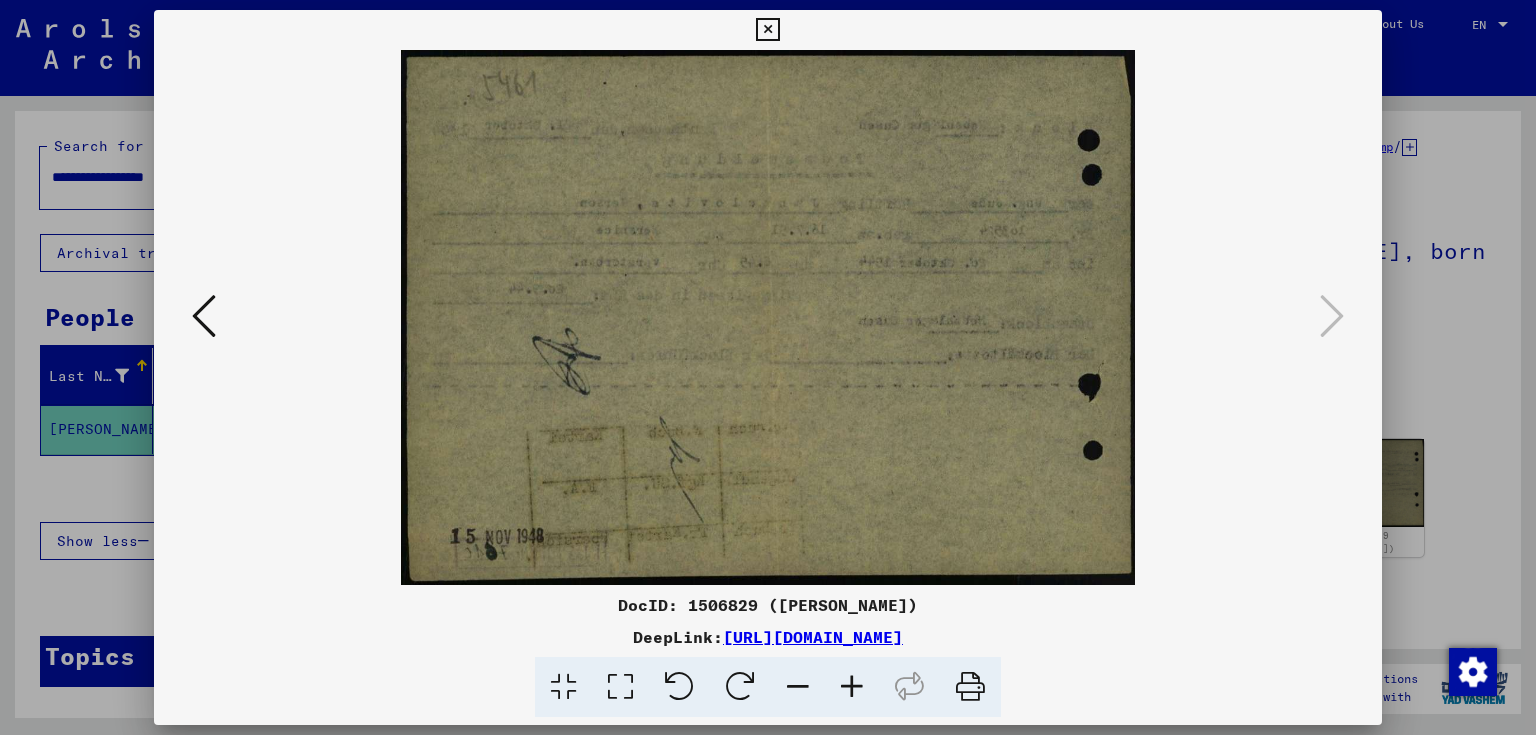 click at bounding box center [768, 367] 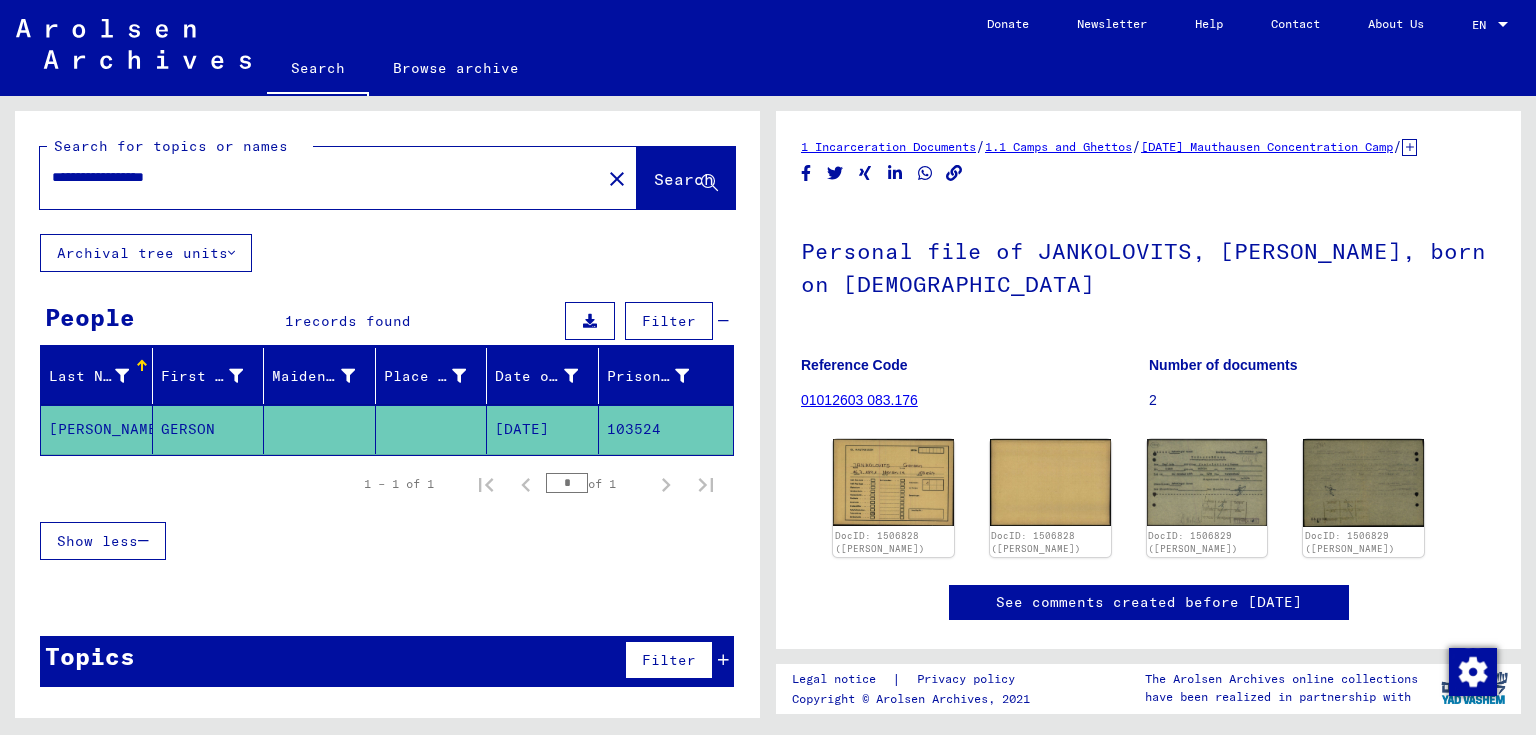 click on "**********" at bounding box center [320, 177] 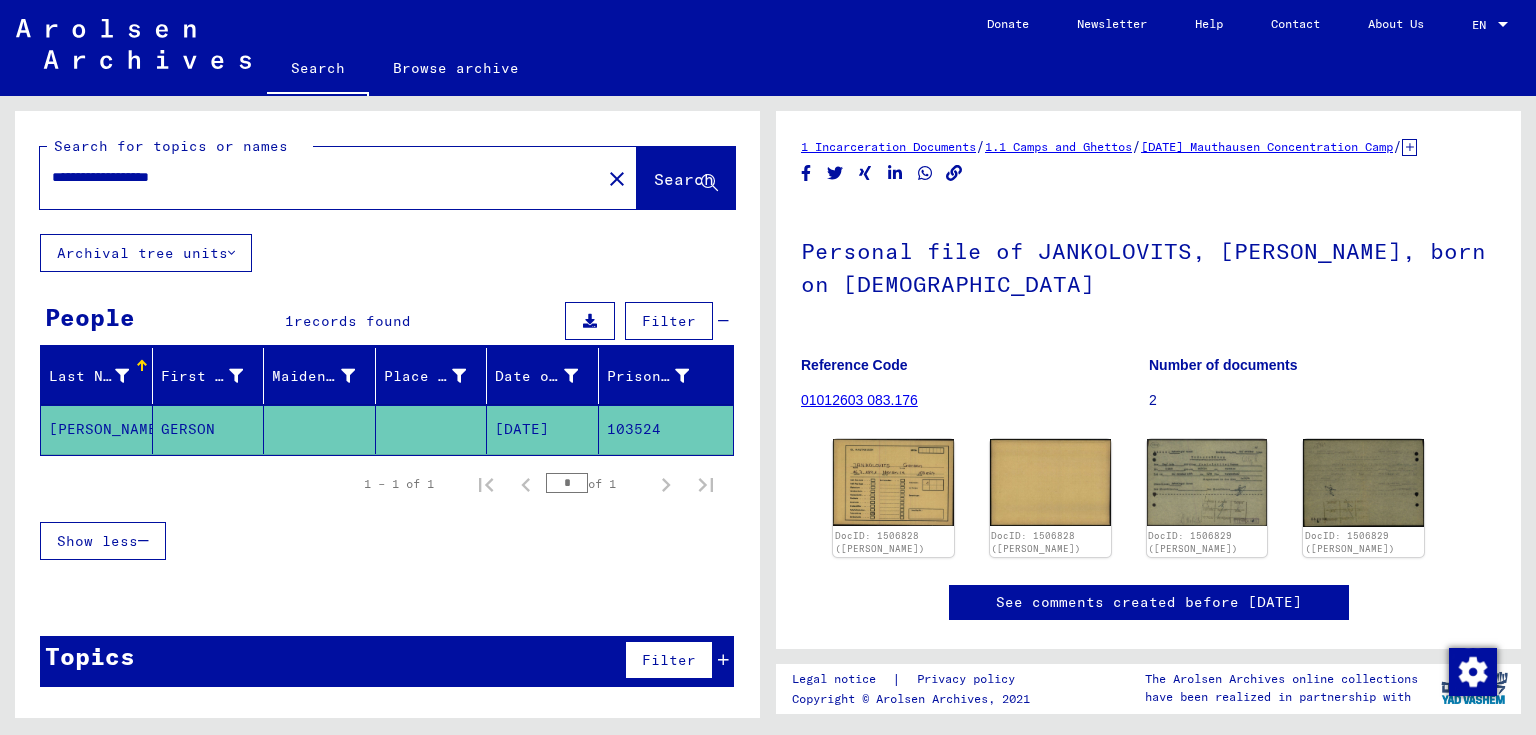 click on "**********" at bounding box center (320, 177) 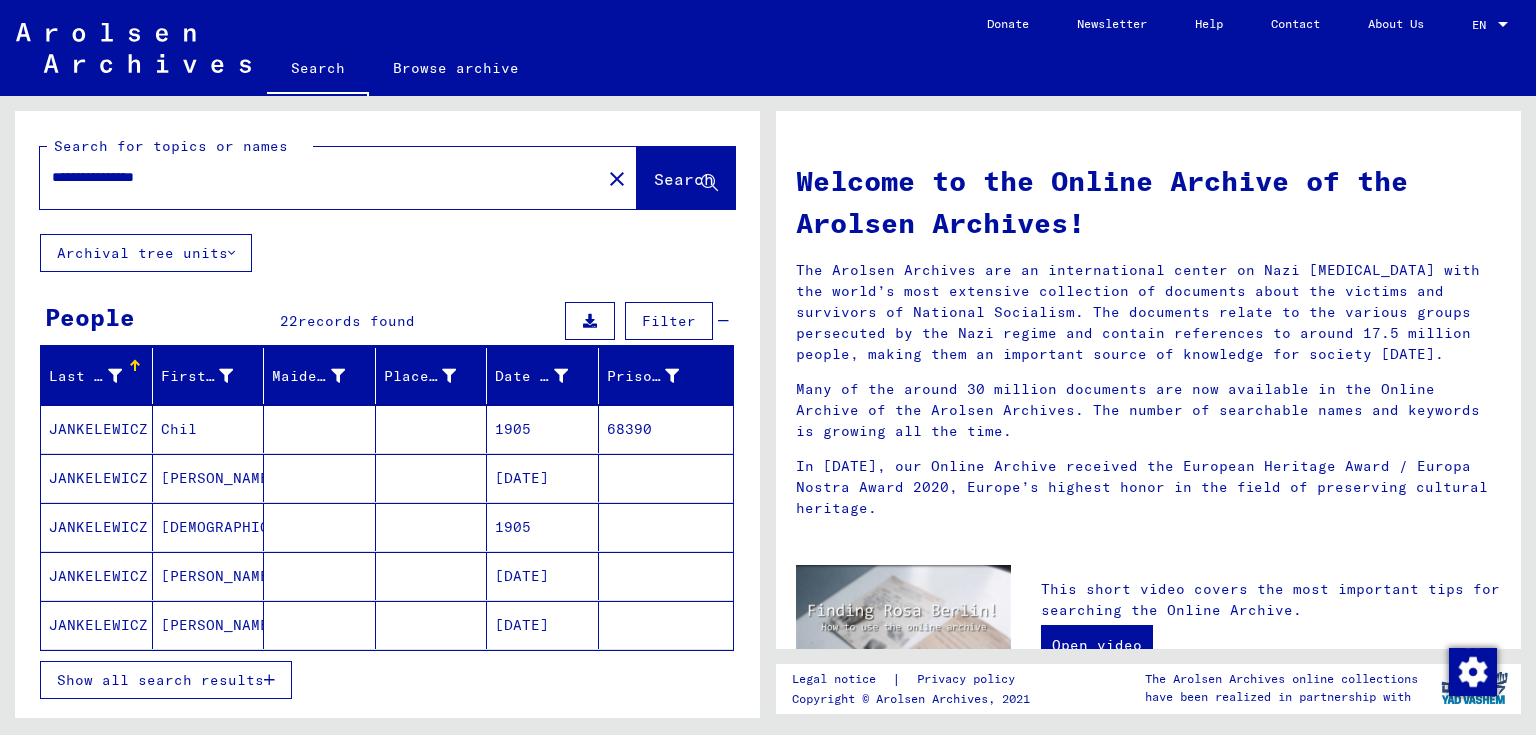 click on "Show all search results" at bounding box center (160, 680) 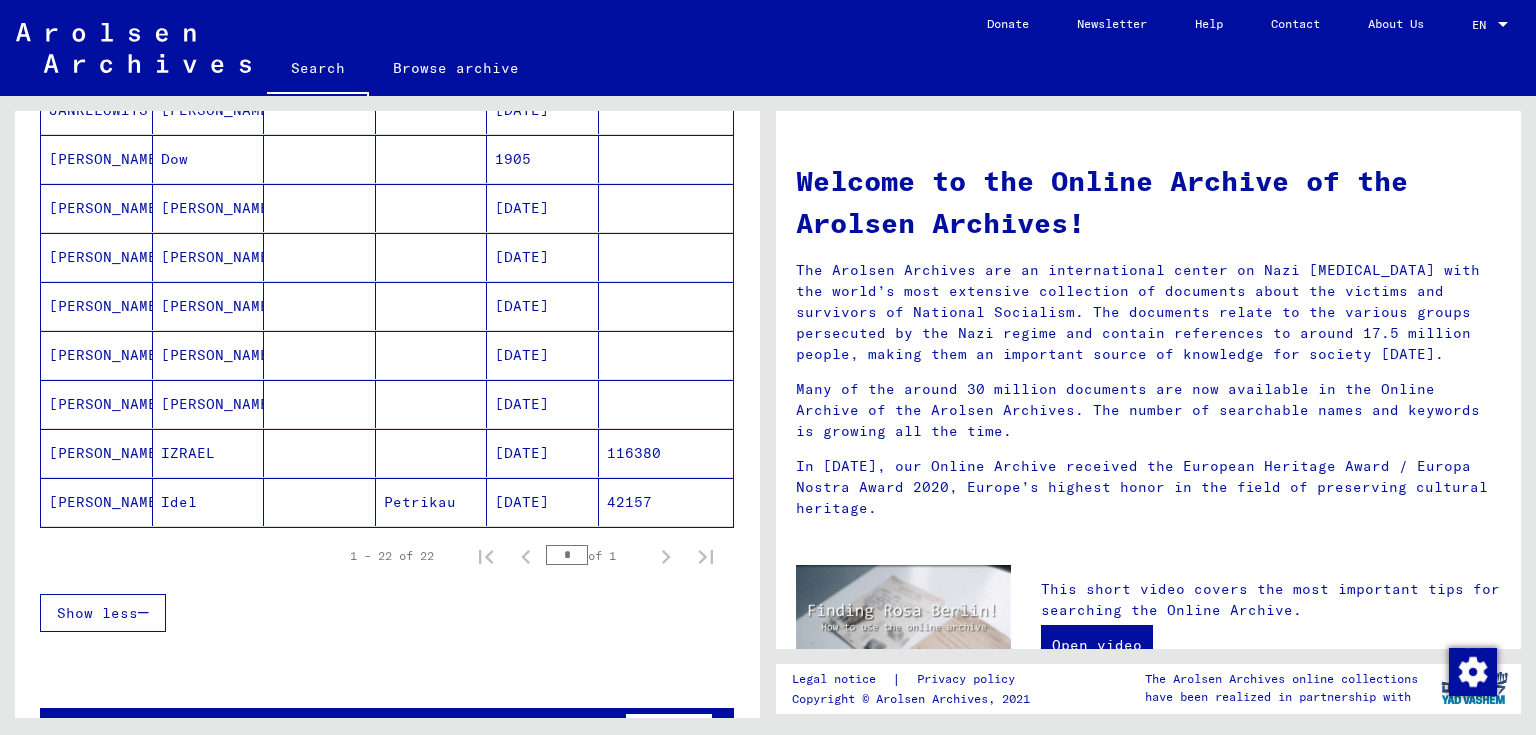 scroll, scrollTop: 960, scrollLeft: 0, axis: vertical 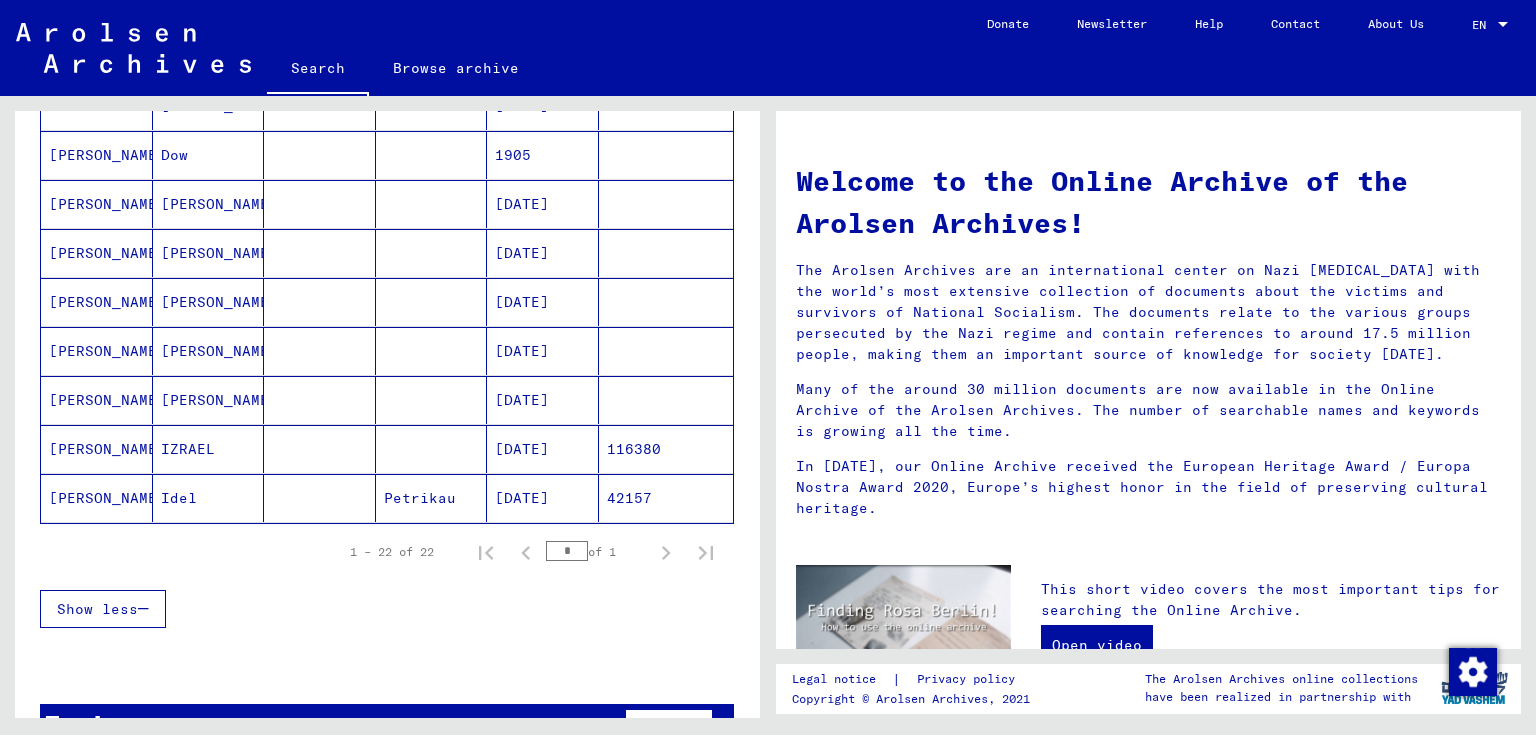 click on "[PERSON_NAME]" 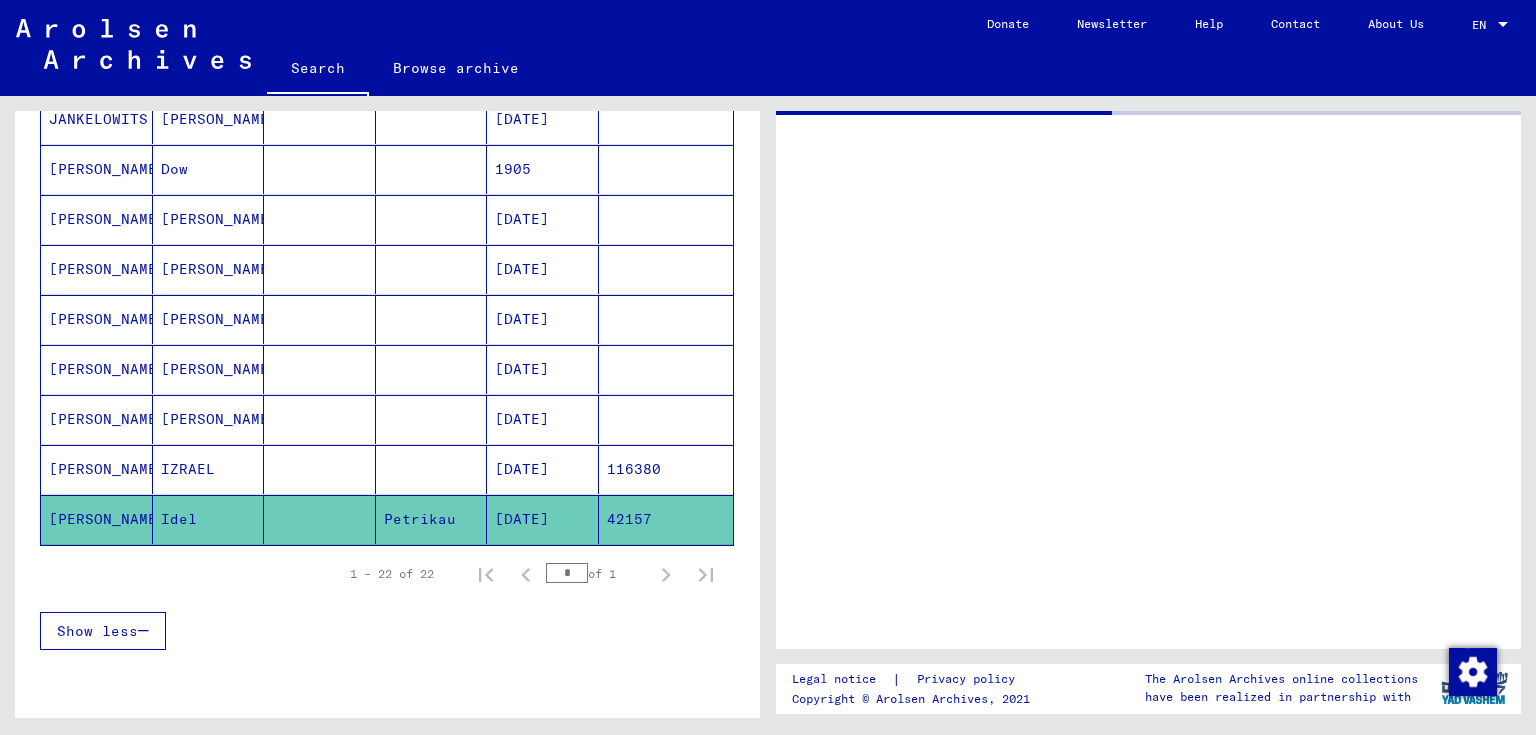 scroll, scrollTop: 970, scrollLeft: 0, axis: vertical 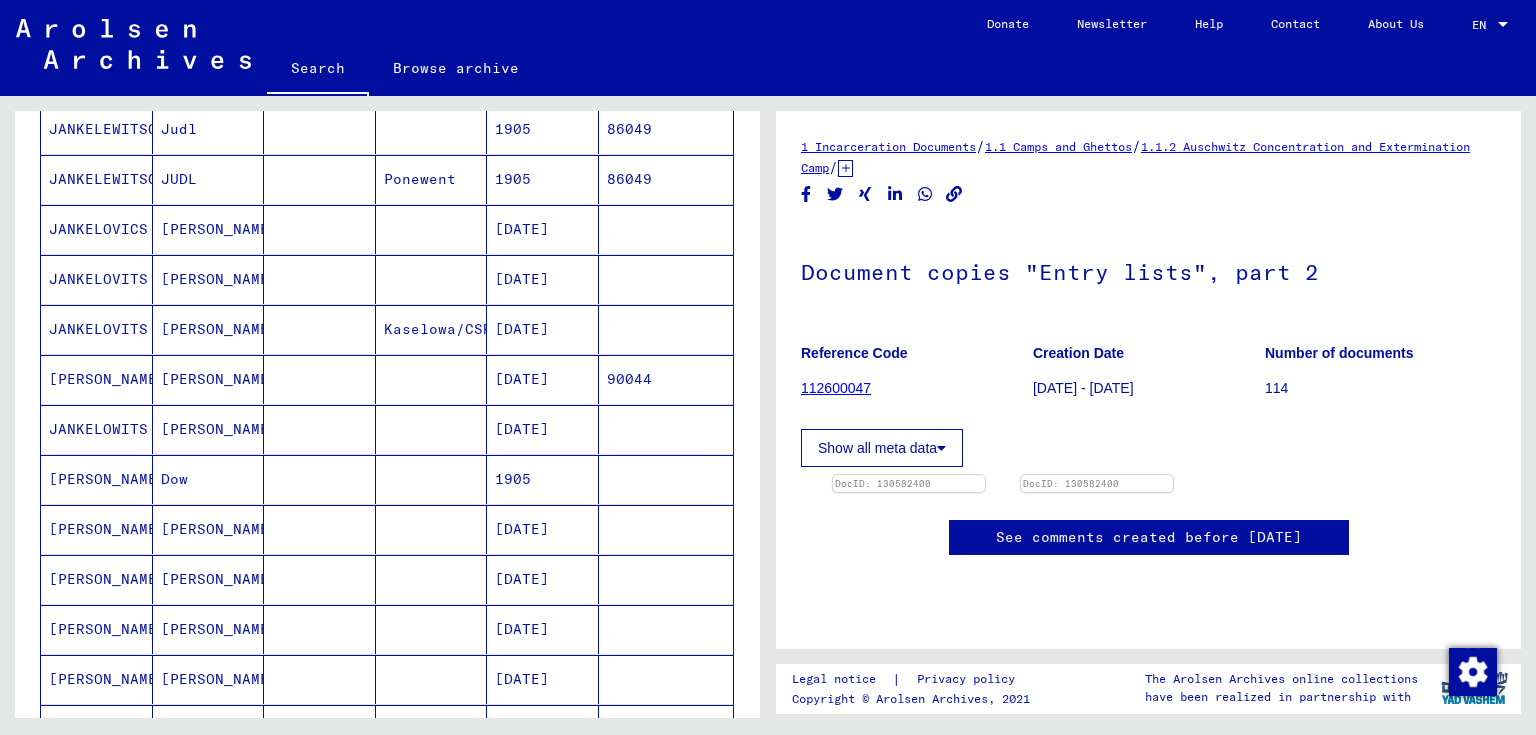 click on "[PERSON_NAME]" at bounding box center (97, 529) 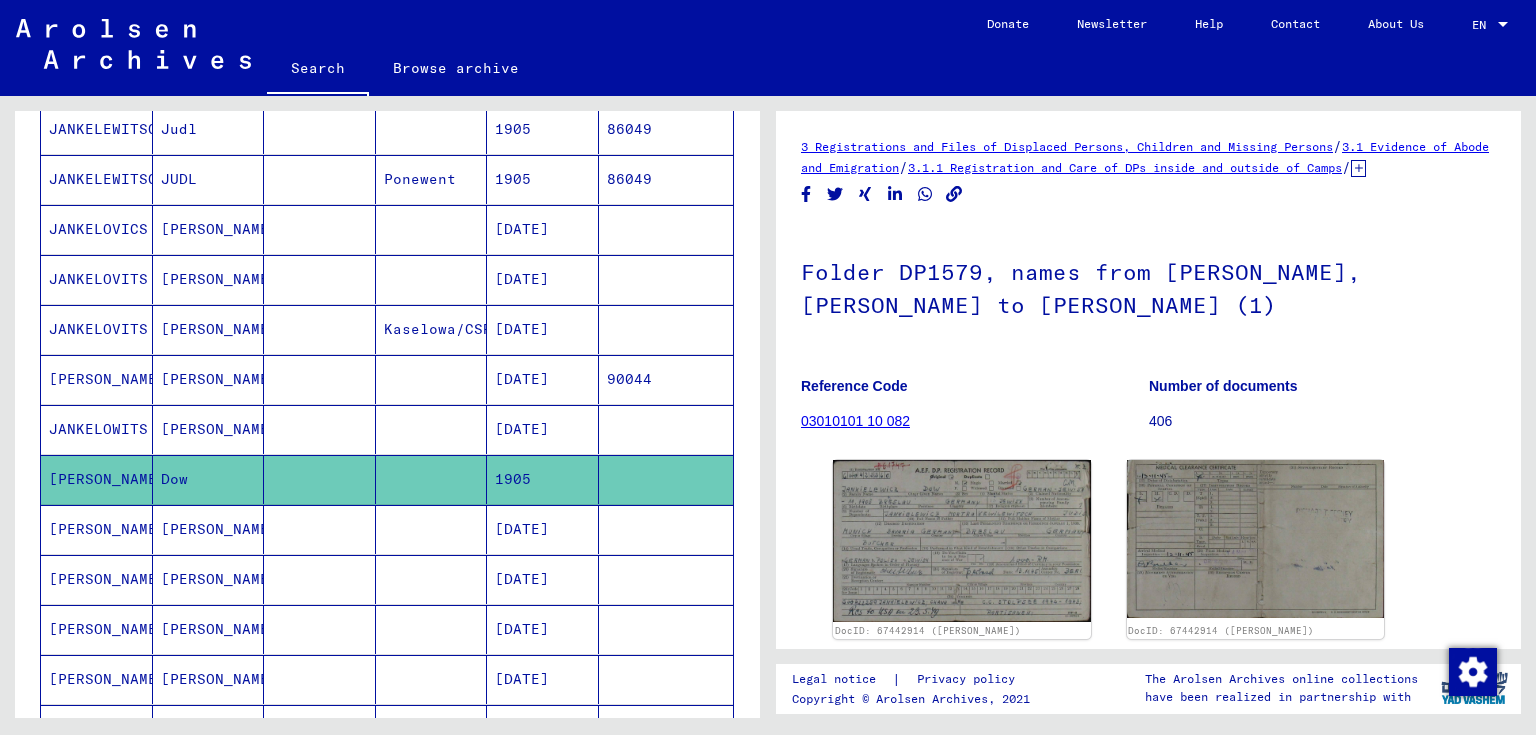 scroll, scrollTop: 0, scrollLeft: 0, axis: both 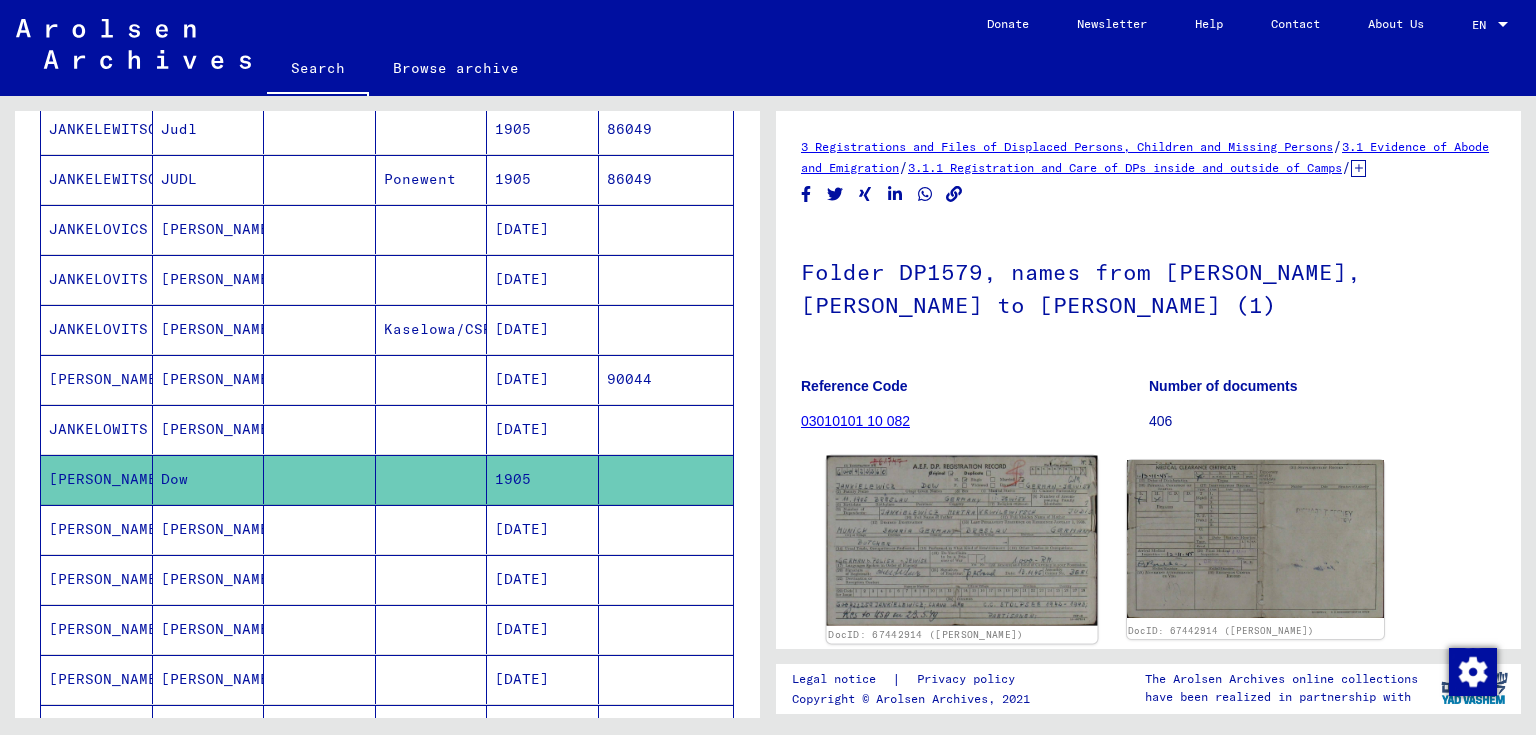 click 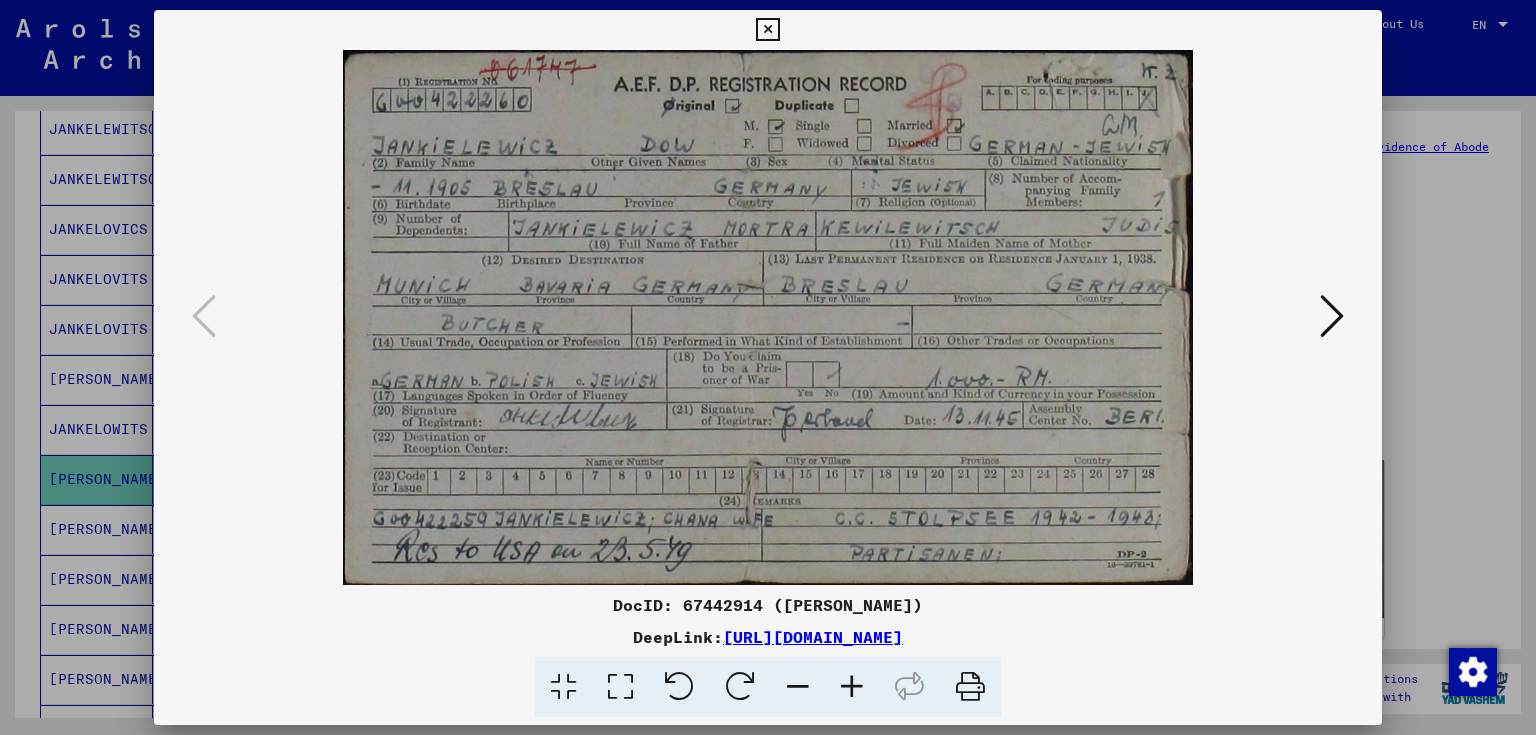 click at bounding box center (768, 367) 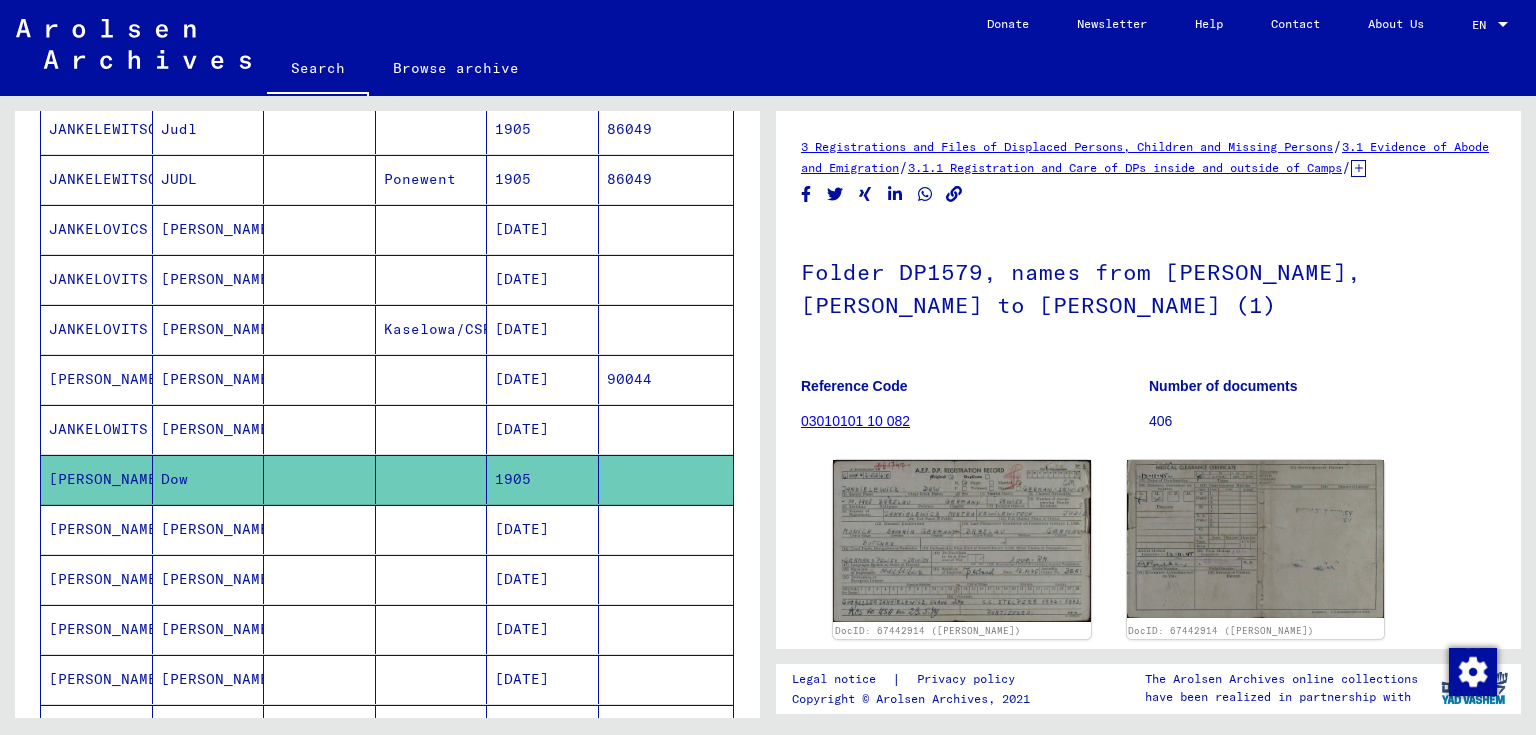 click on "[PERSON_NAME]" at bounding box center [97, 429] 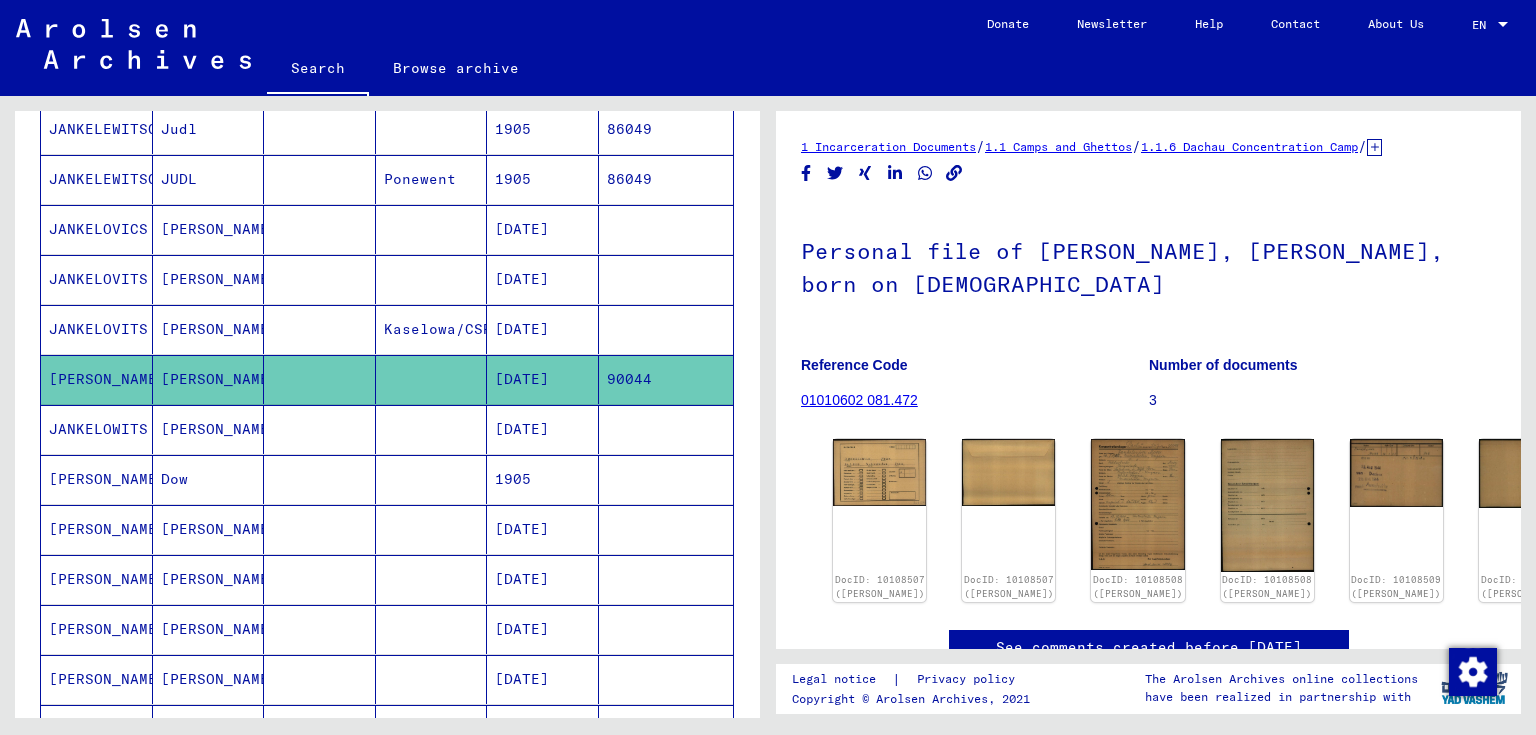 scroll, scrollTop: 0, scrollLeft: 0, axis: both 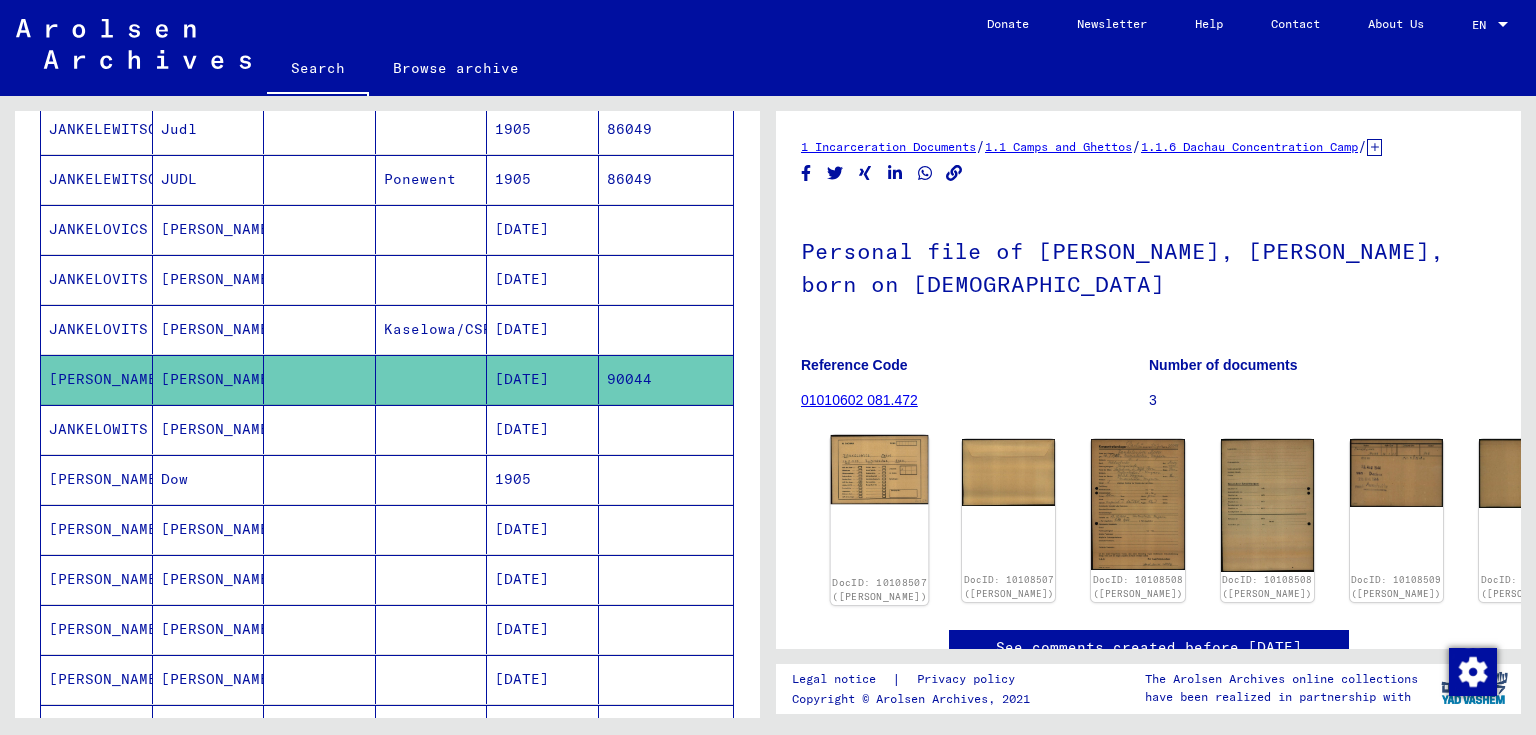 click 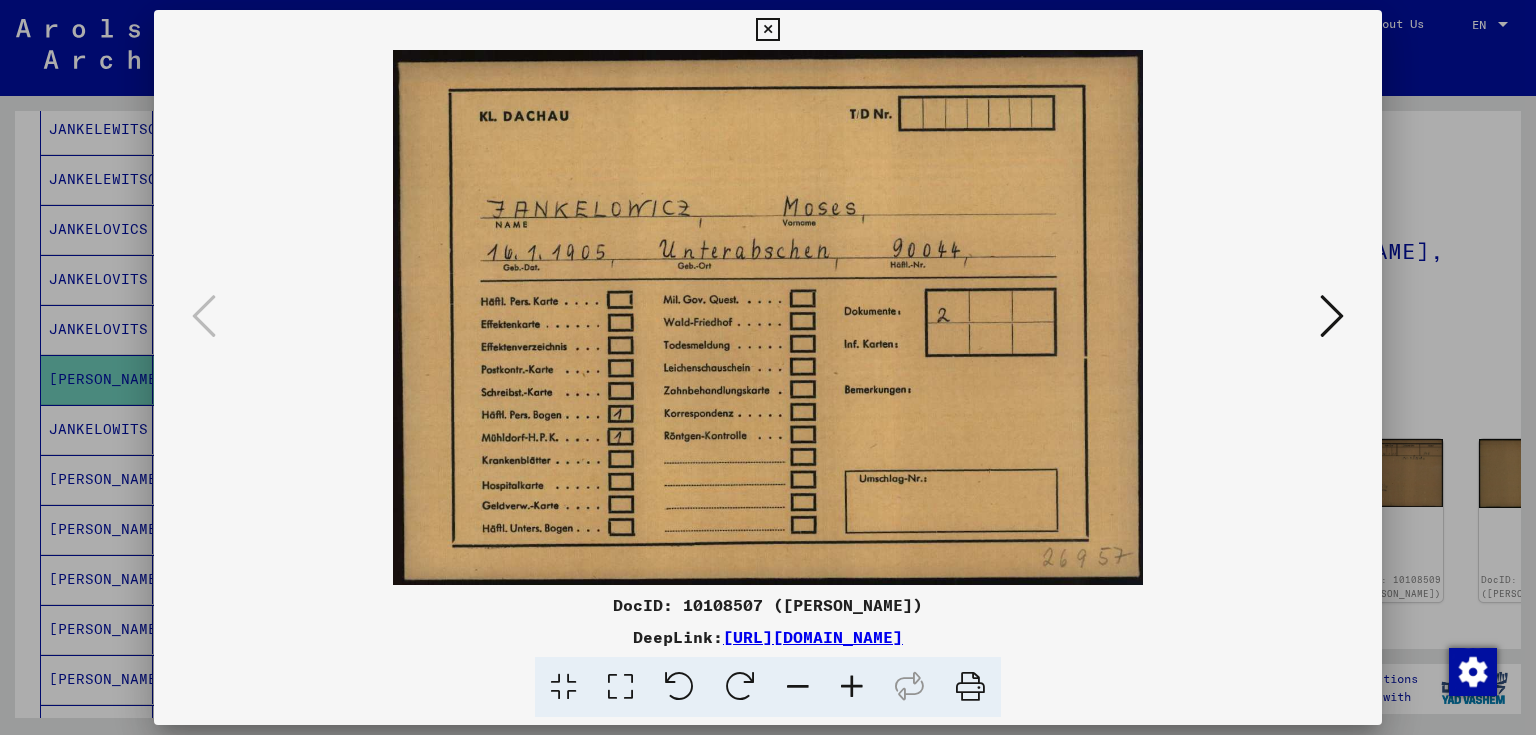 click at bounding box center [768, 367] 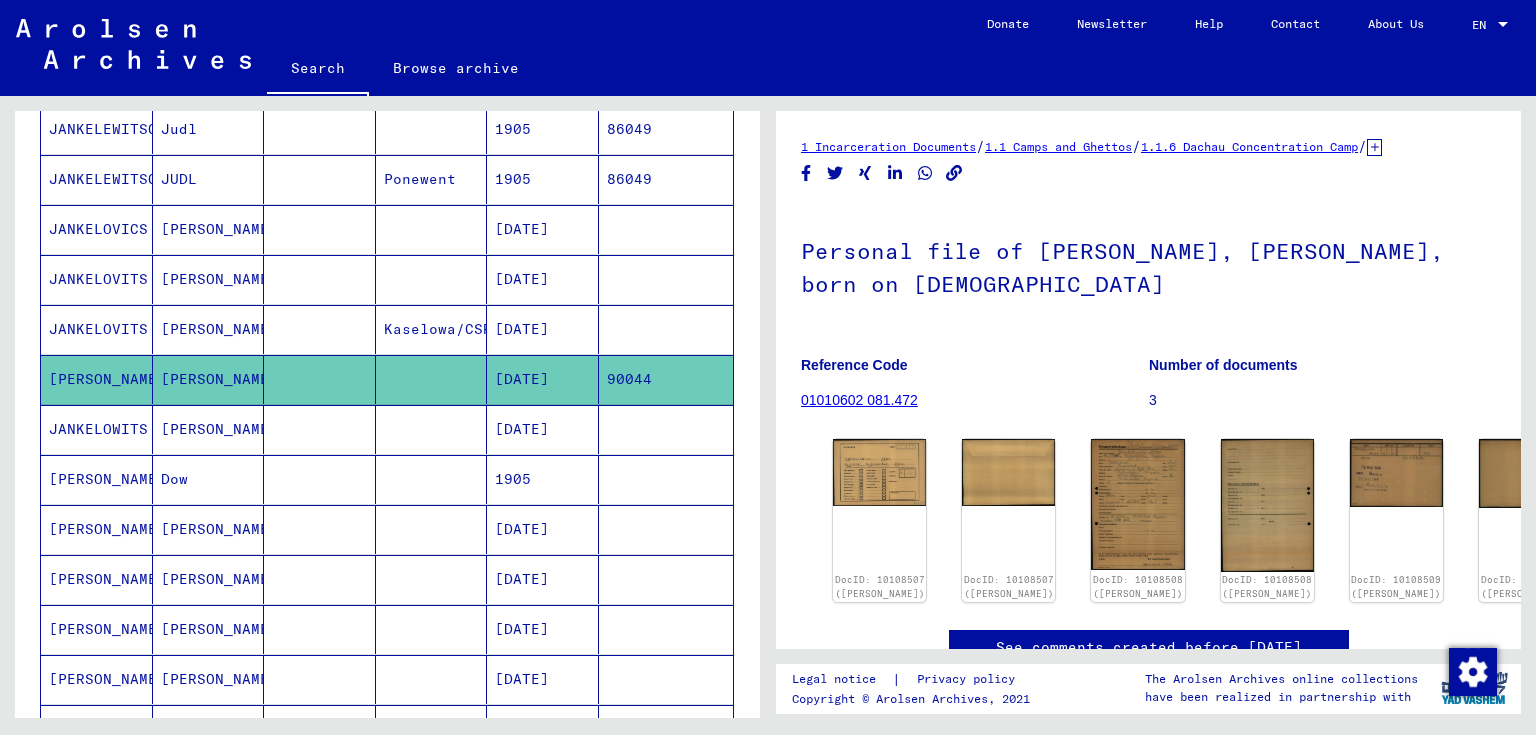 click on "JANKELOWITS" at bounding box center (97, 479) 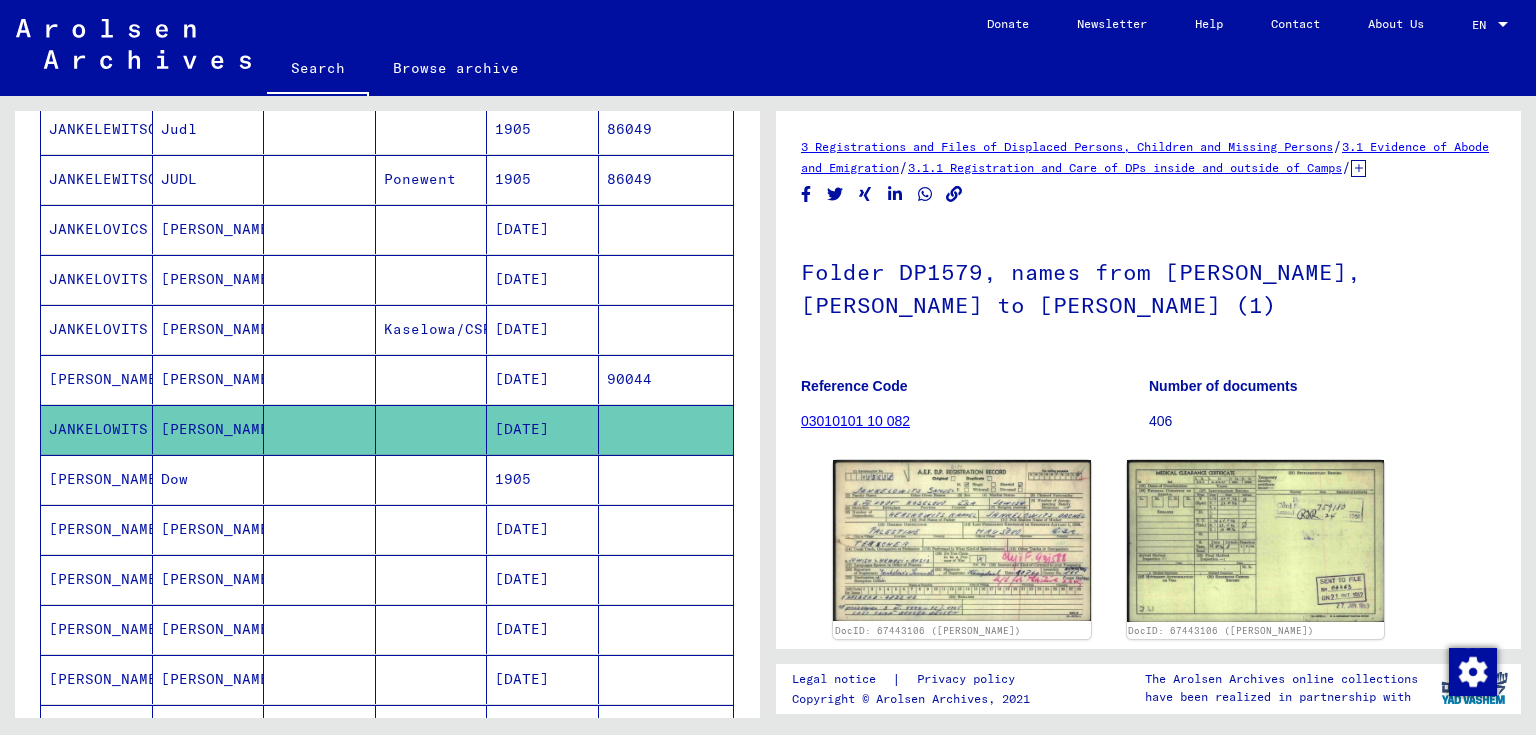 scroll, scrollTop: 0, scrollLeft: 0, axis: both 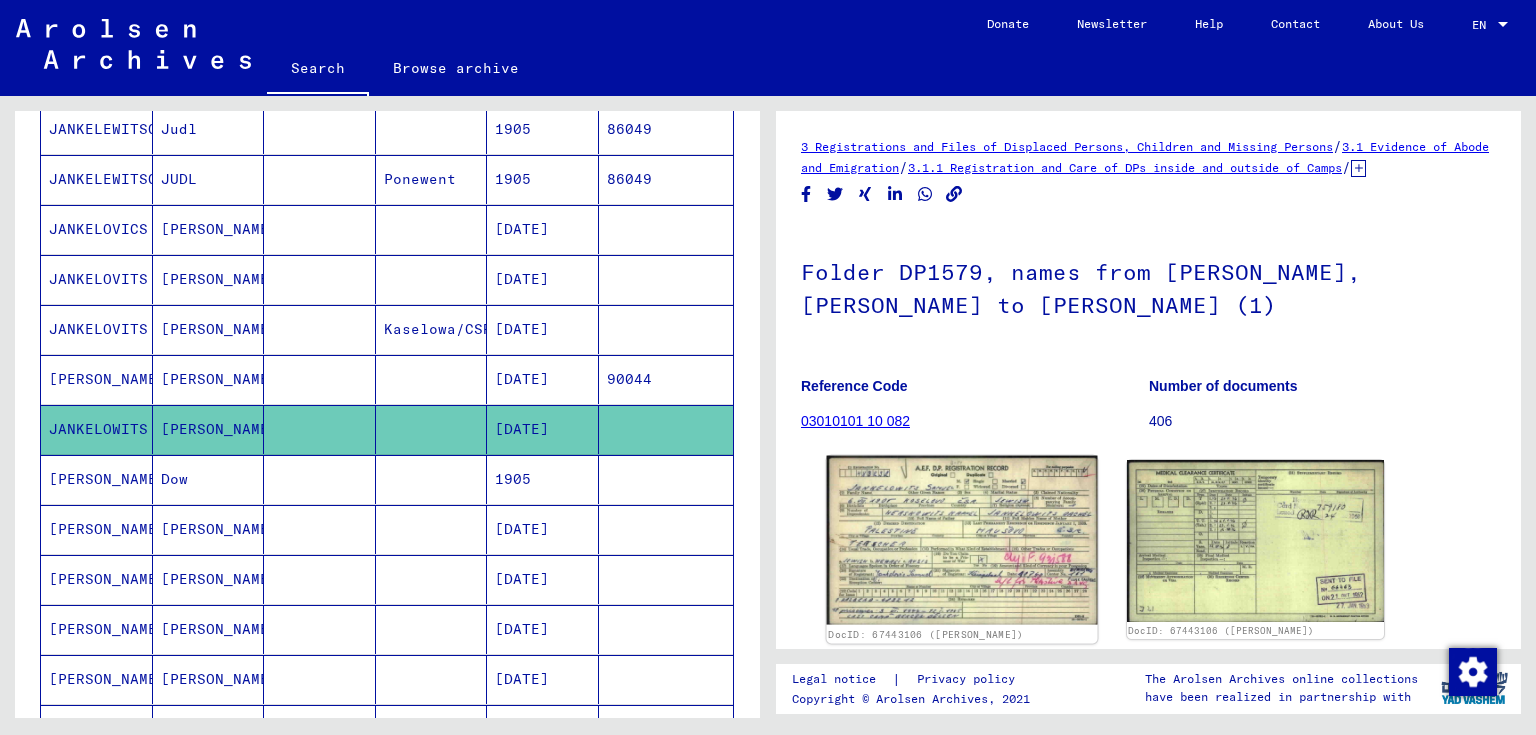 click 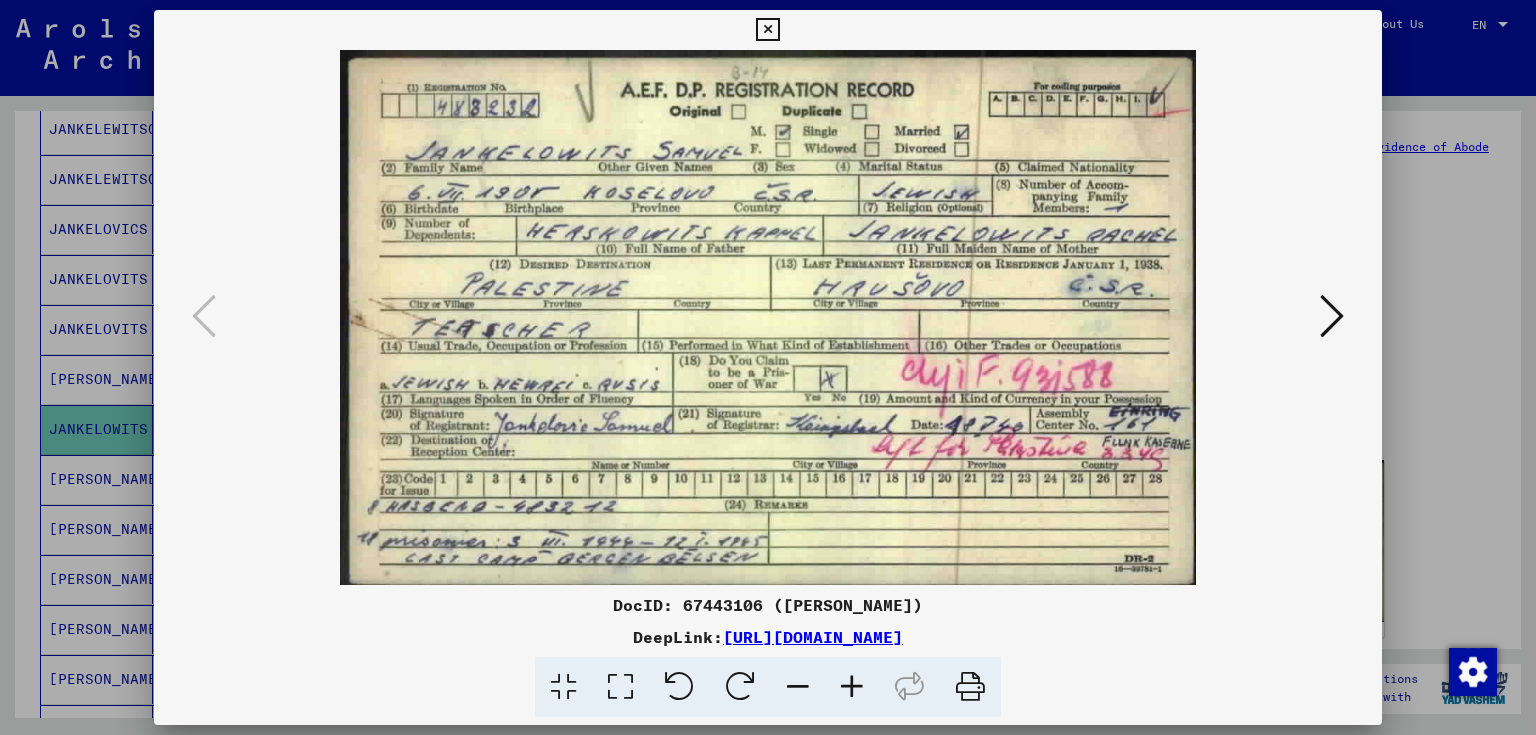 click at bounding box center (768, 367) 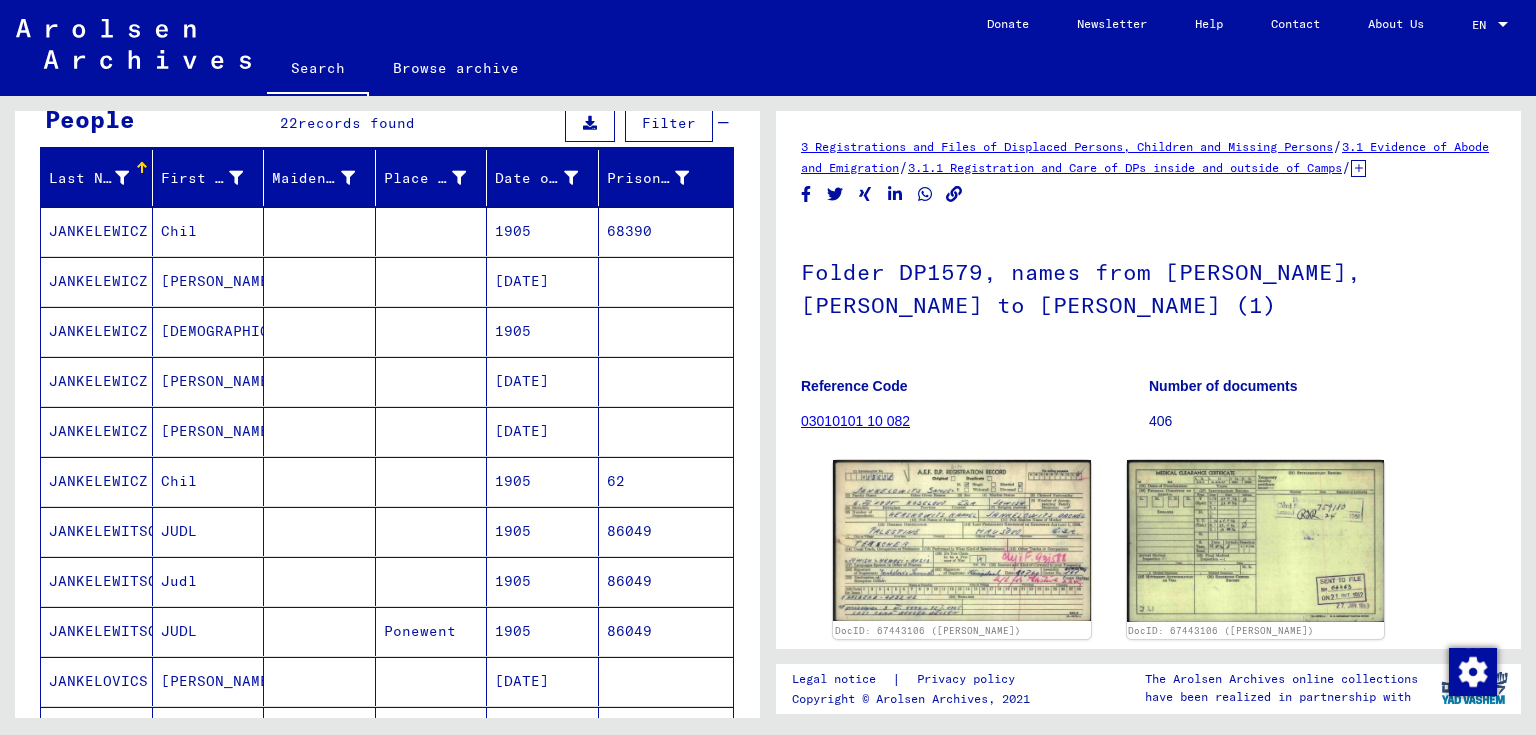 scroll, scrollTop: 10, scrollLeft: 0, axis: vertical 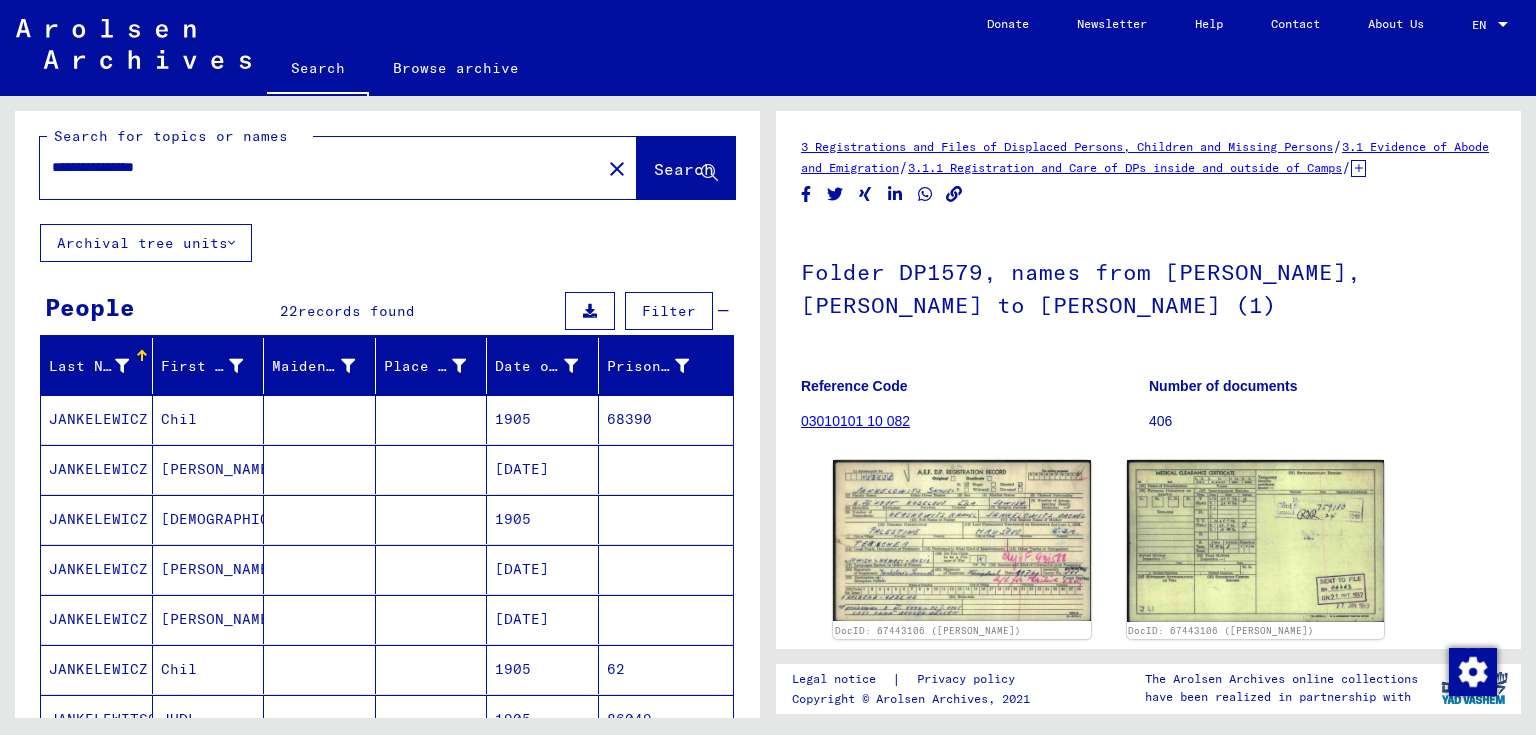 click on "**********" at bounding box center [320, 167] 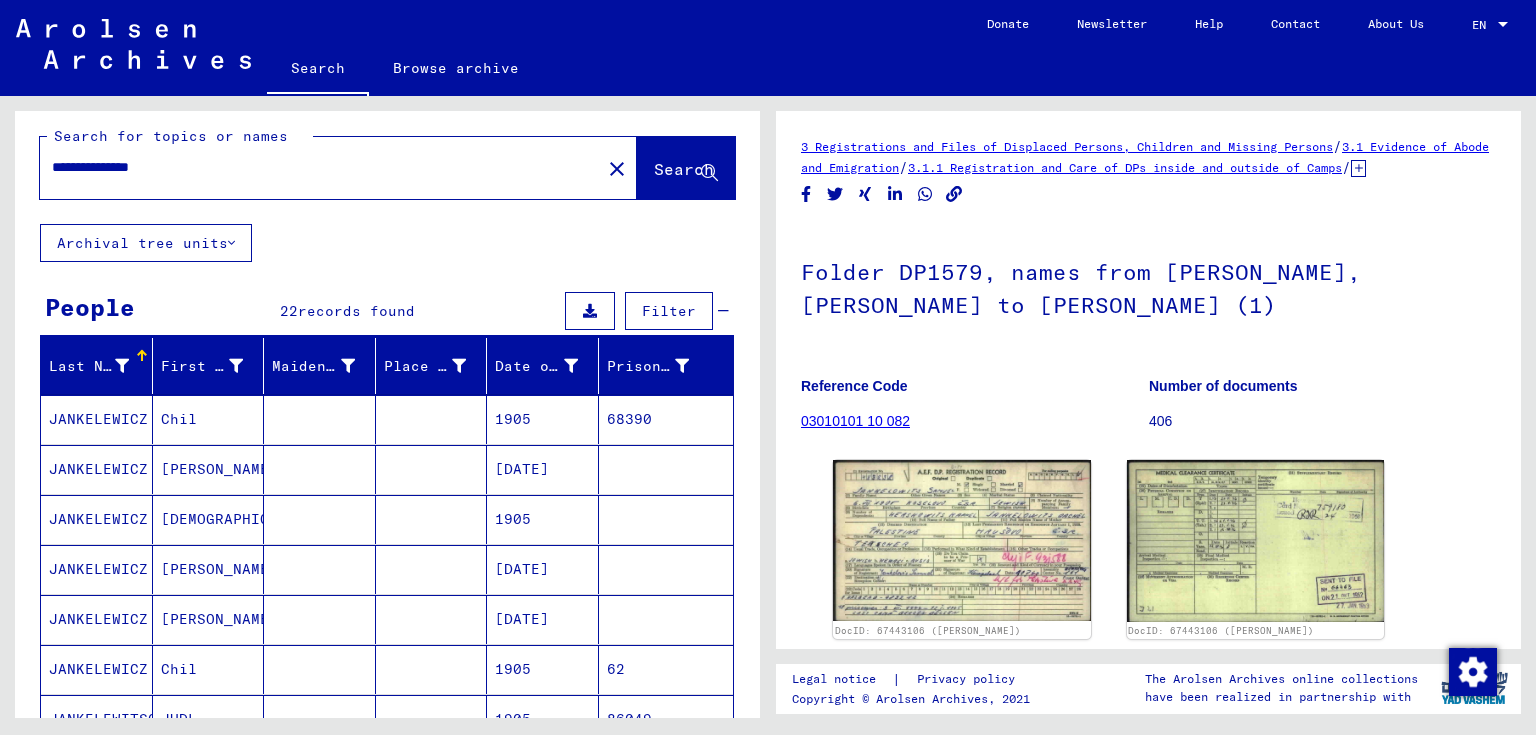 type on "**********" 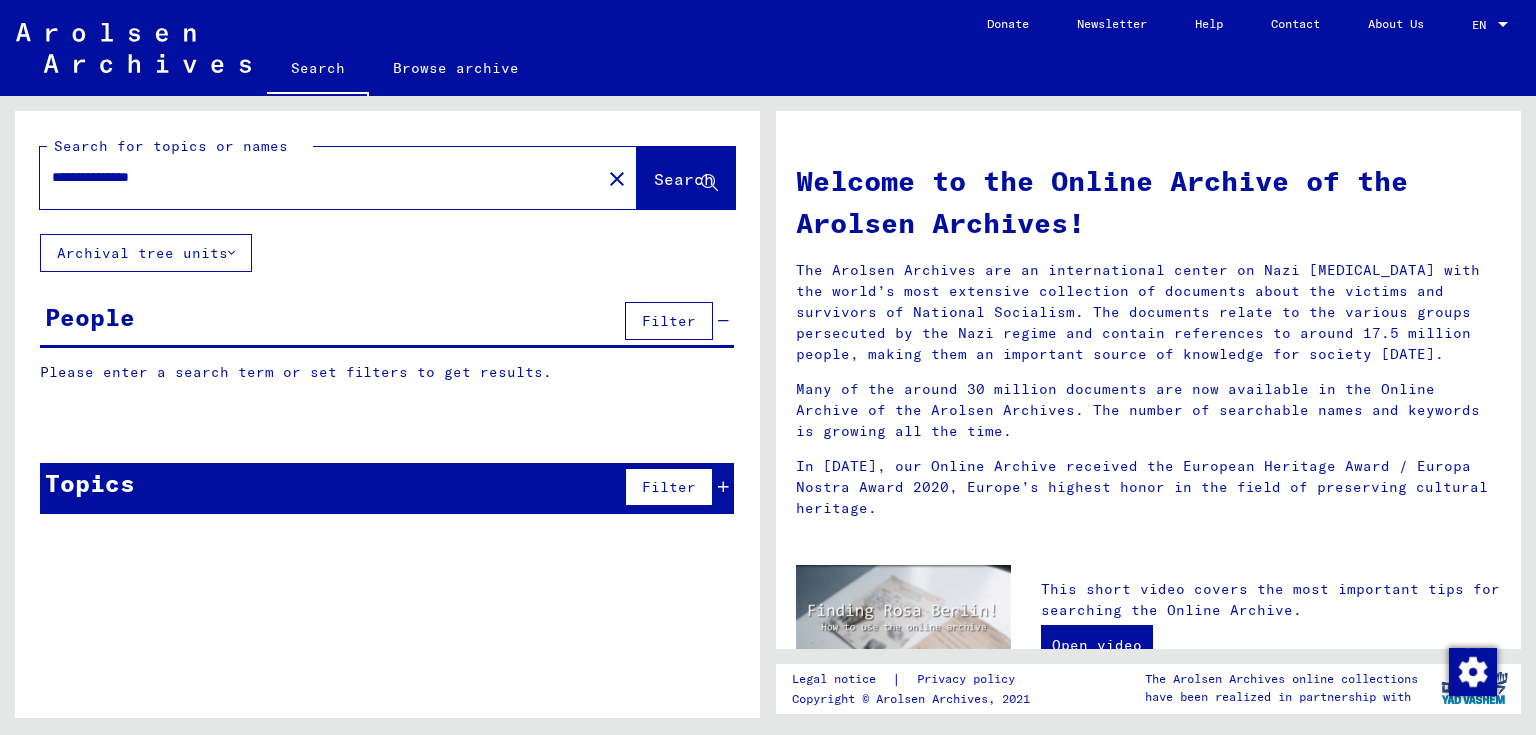 scroll, scrollTop: 0, scrollLeft: 0, axis: both 